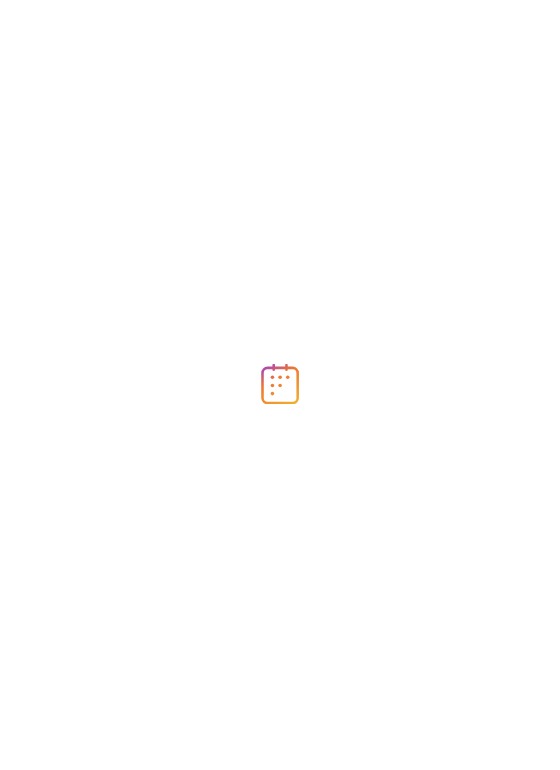 scroll, scrollTop: 0, scrollLeft: 0, axis: both 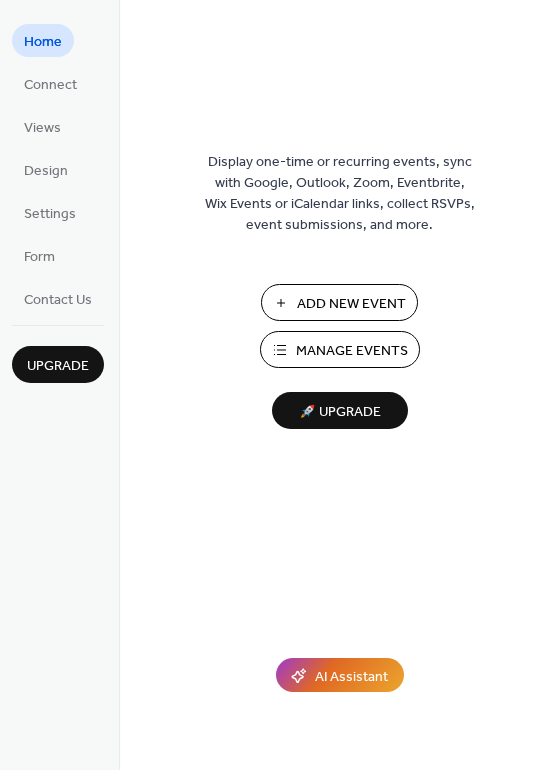 click on "Manage Events" at bounding box center [352, 351] 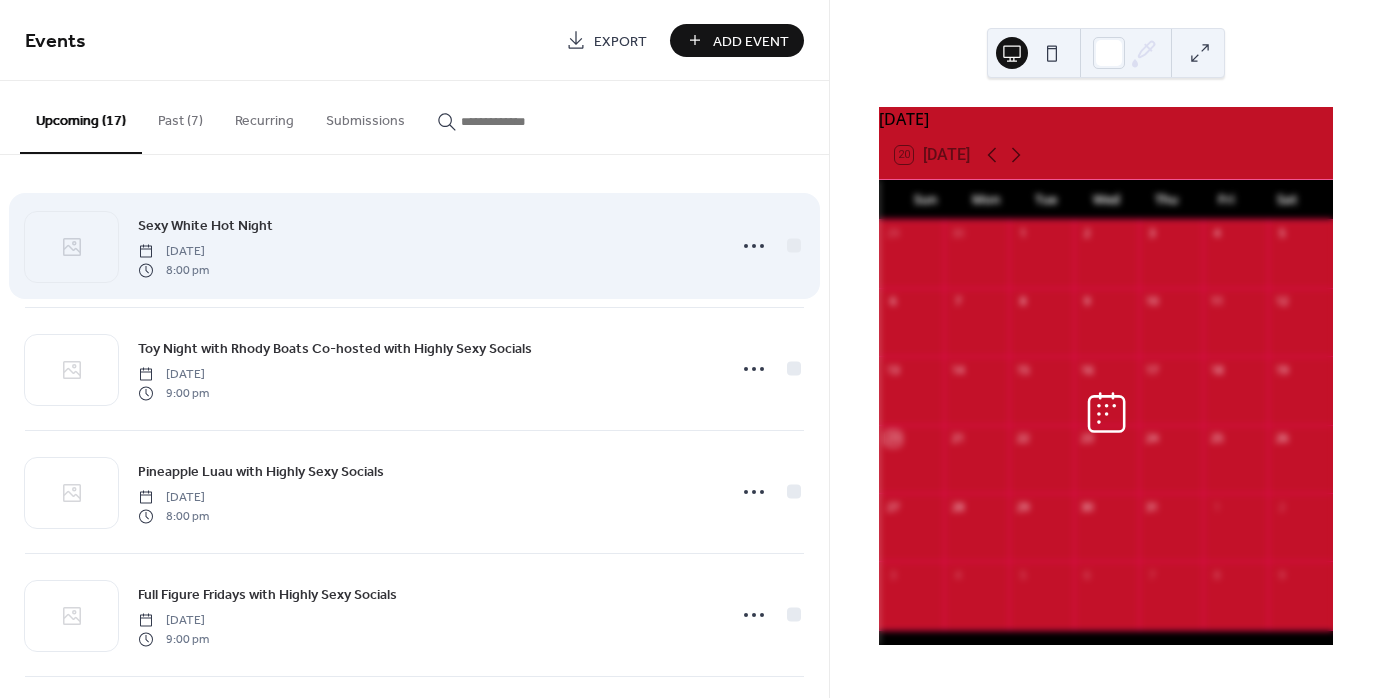 scroll, scrollTop: 0, scrollLeft: 0, axis: both 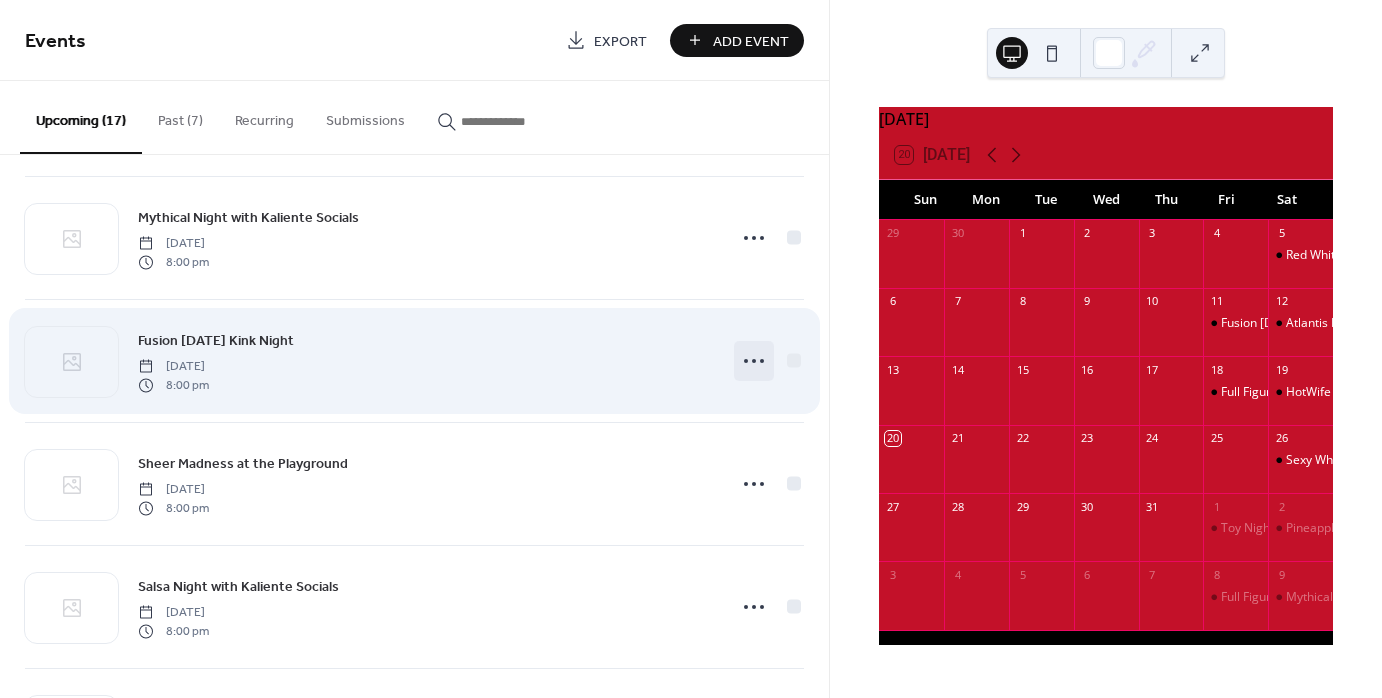 click 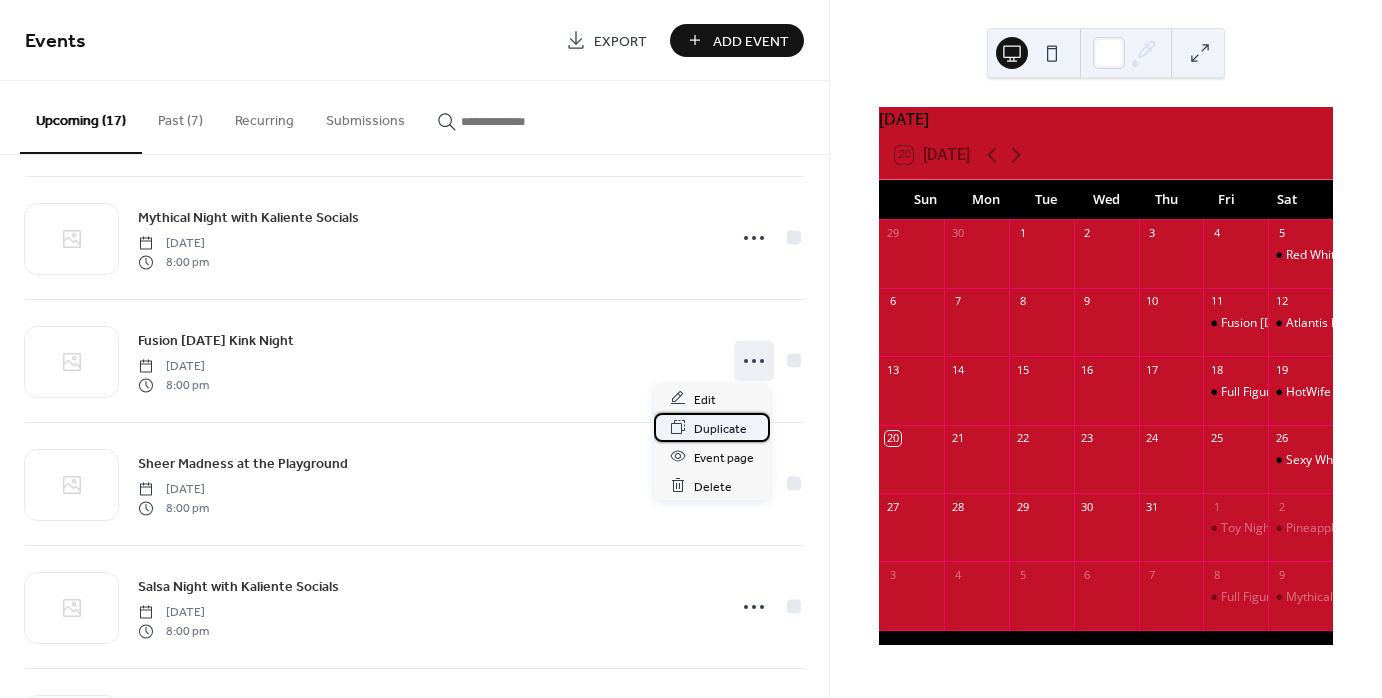 click on "Duplicate" at bounding box center [720, 428] 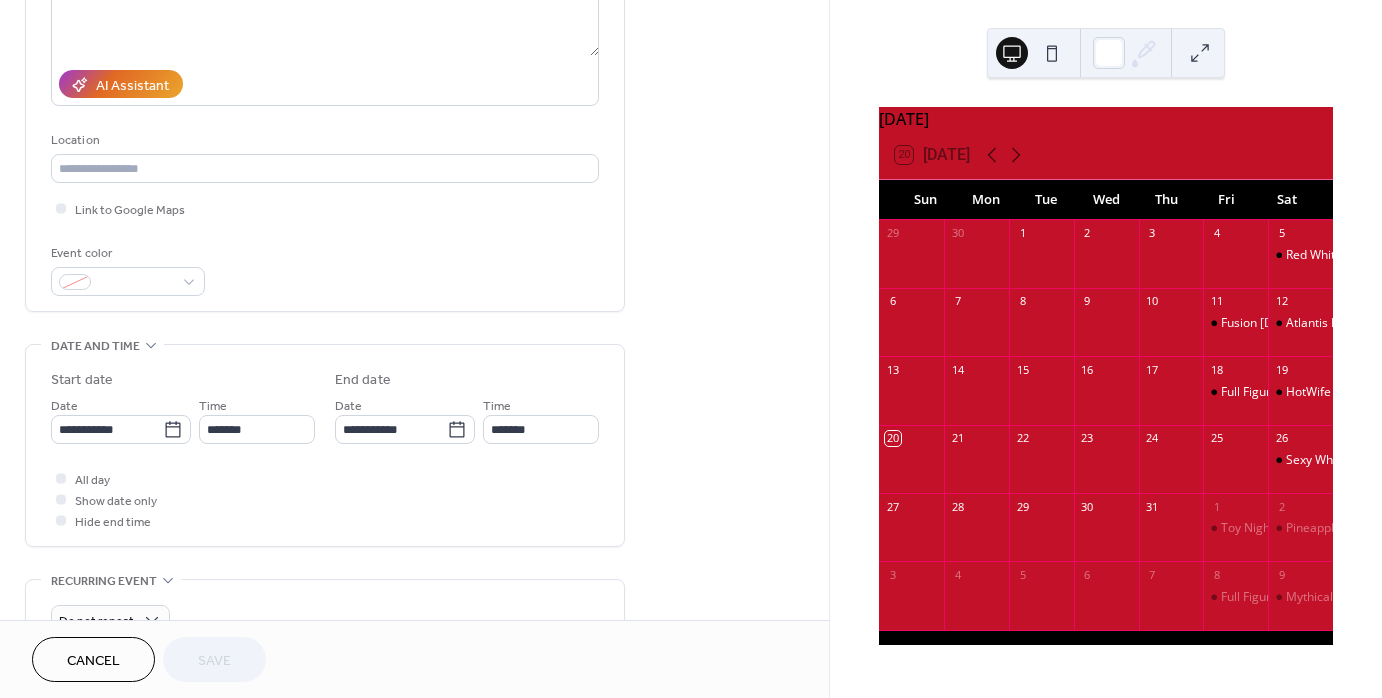 scroll, scrollTop: 400, scrollLeft: 0, axis: vertical 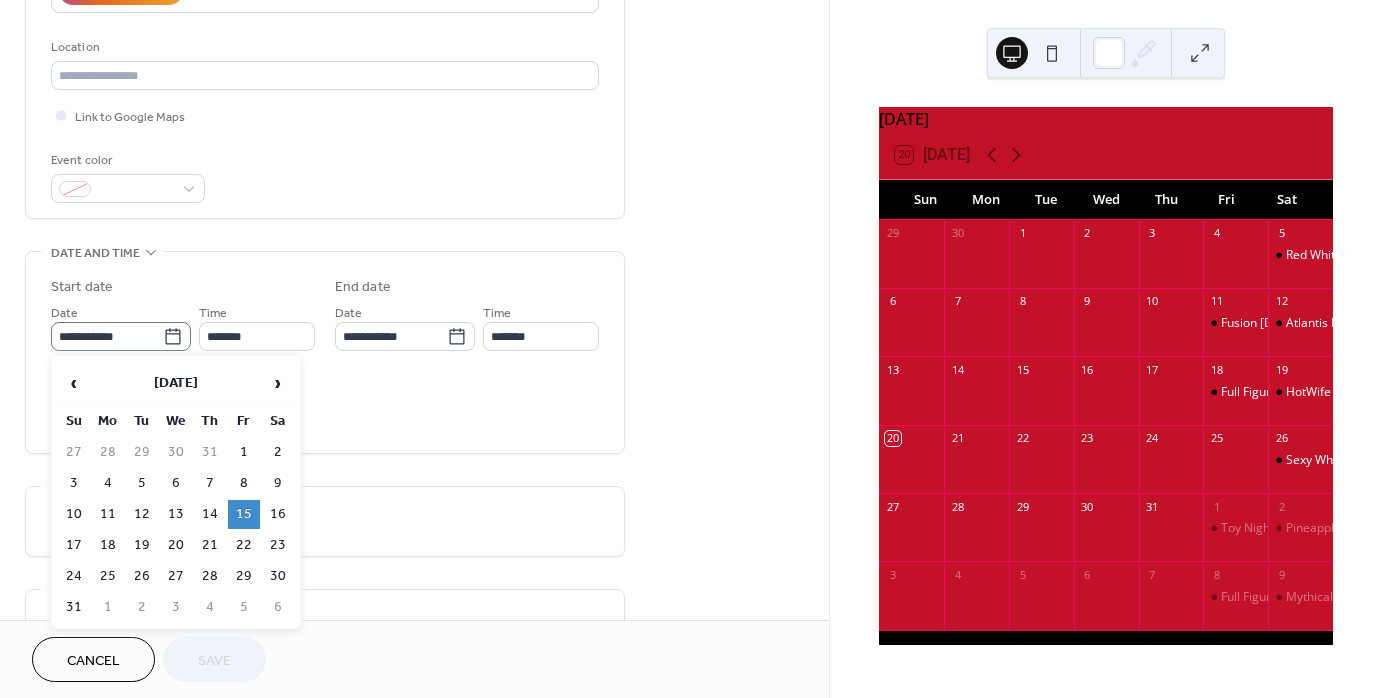 click 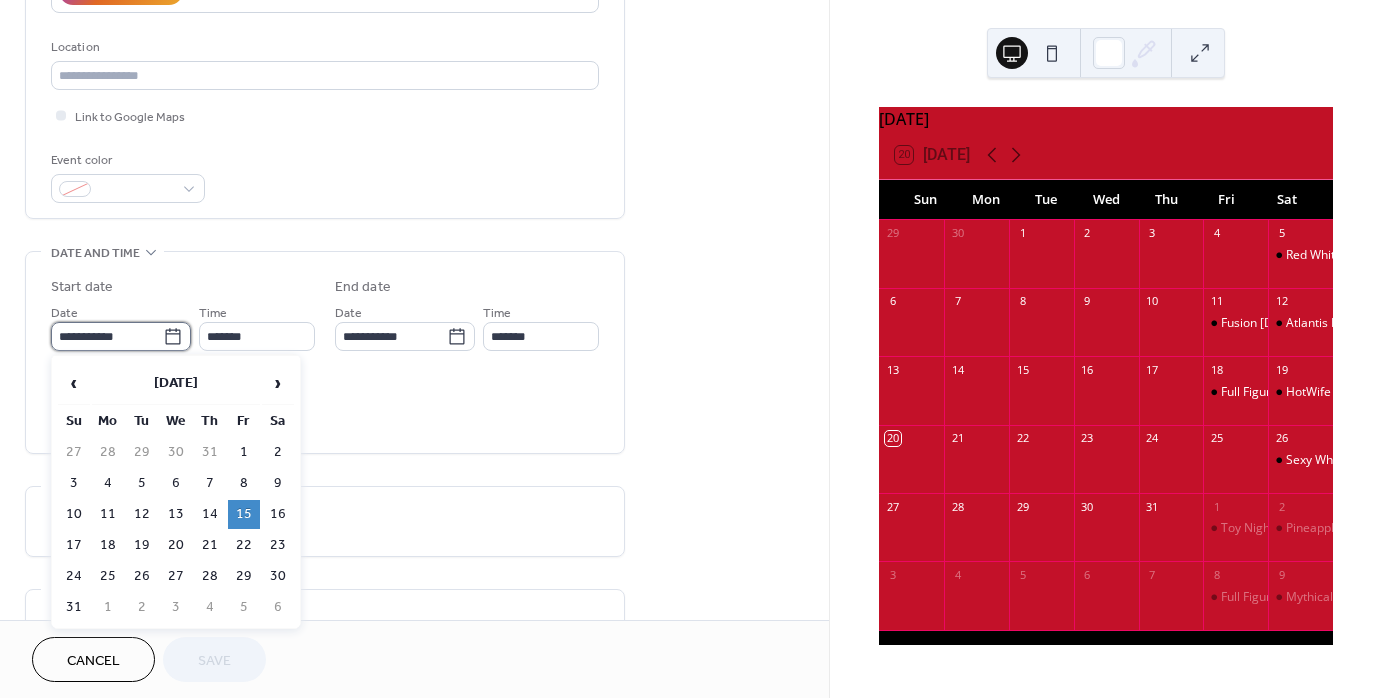 click on "**********" at bounding box center (107, 336) 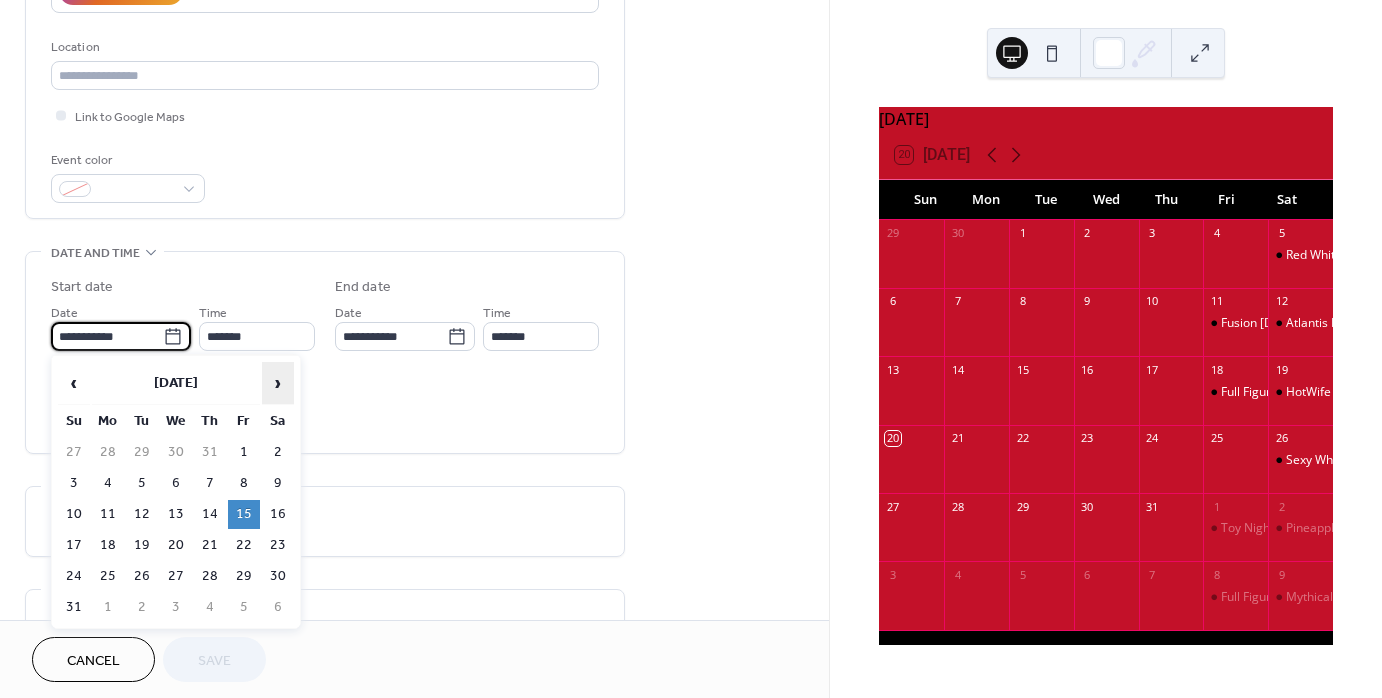 click on "›" at bounding box center [278, 383] 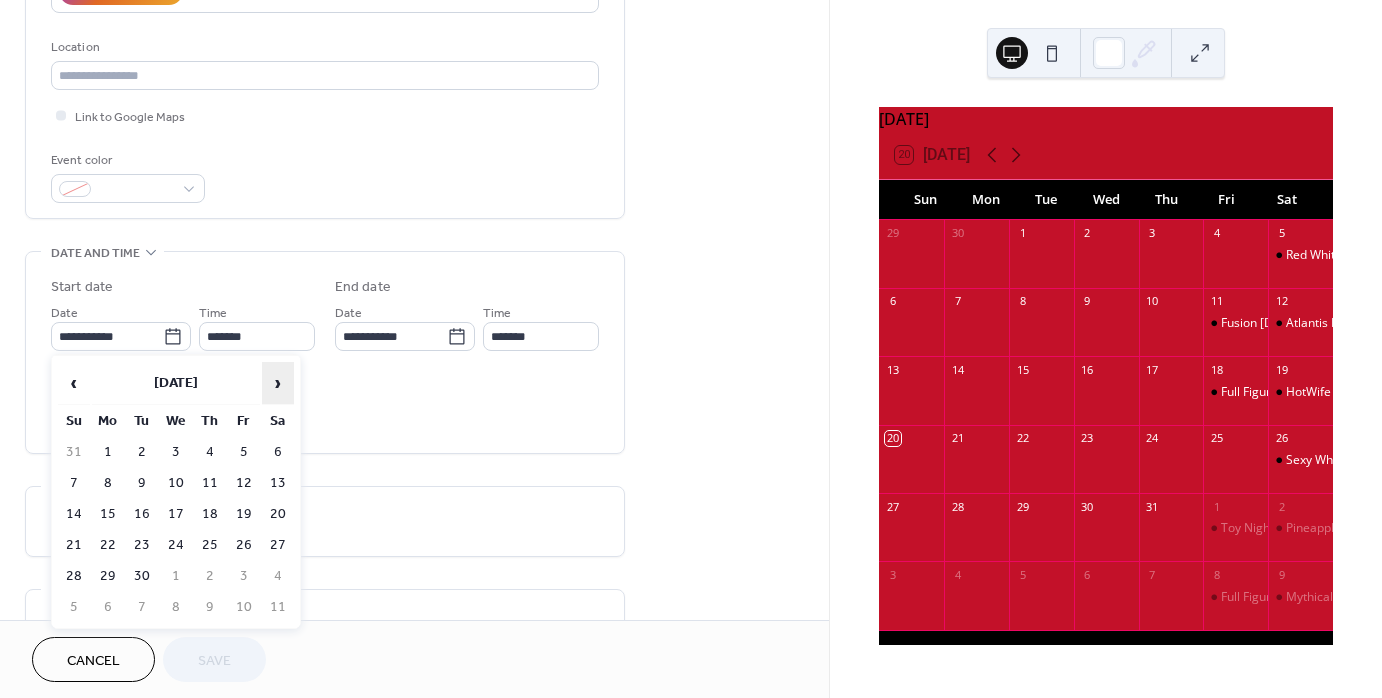 click on "›" at bounding box center (278, 383) 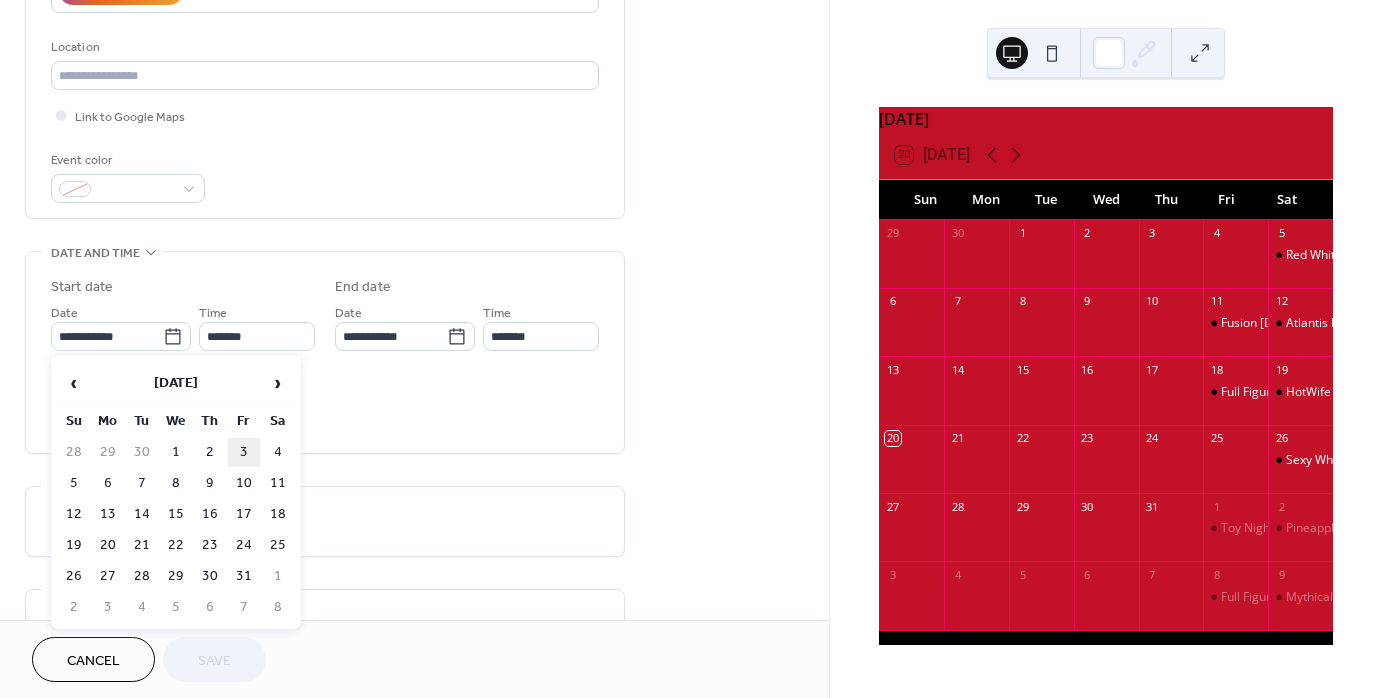 click on "3" at bounding box center (244, 452) 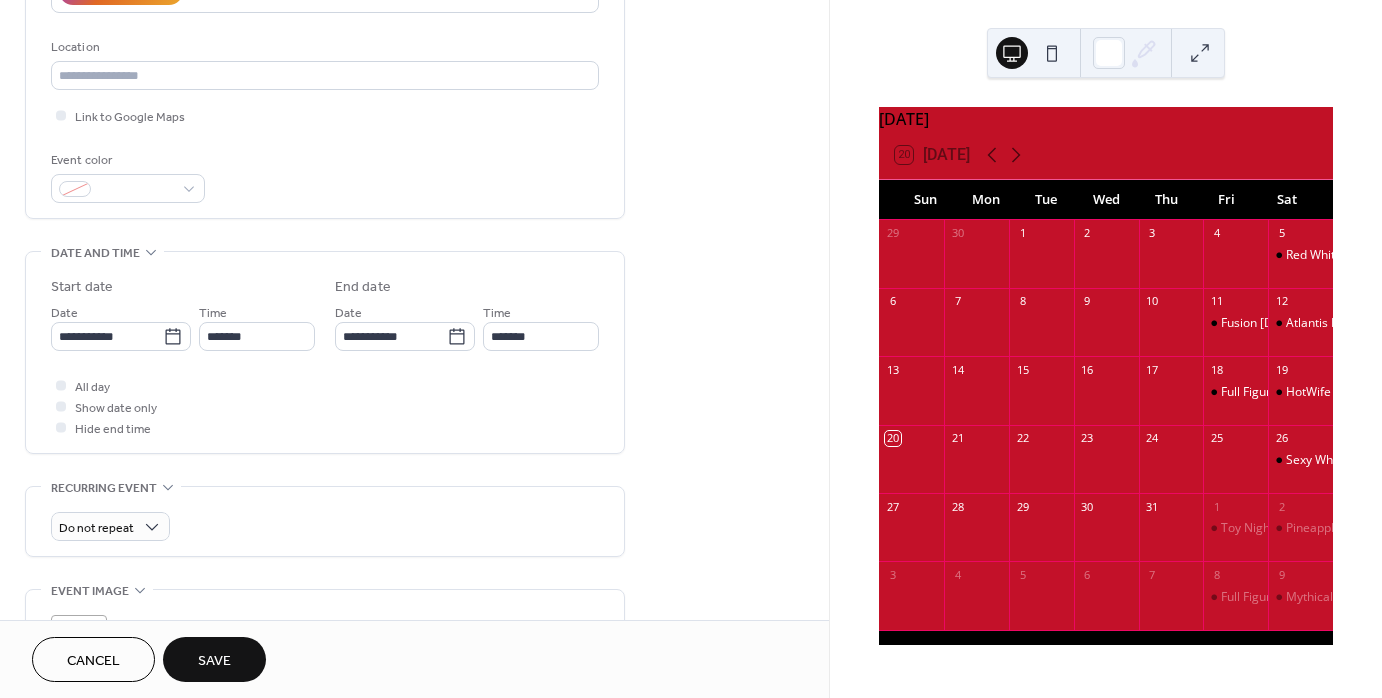 click on "Save" at bounding box center (214, 659) 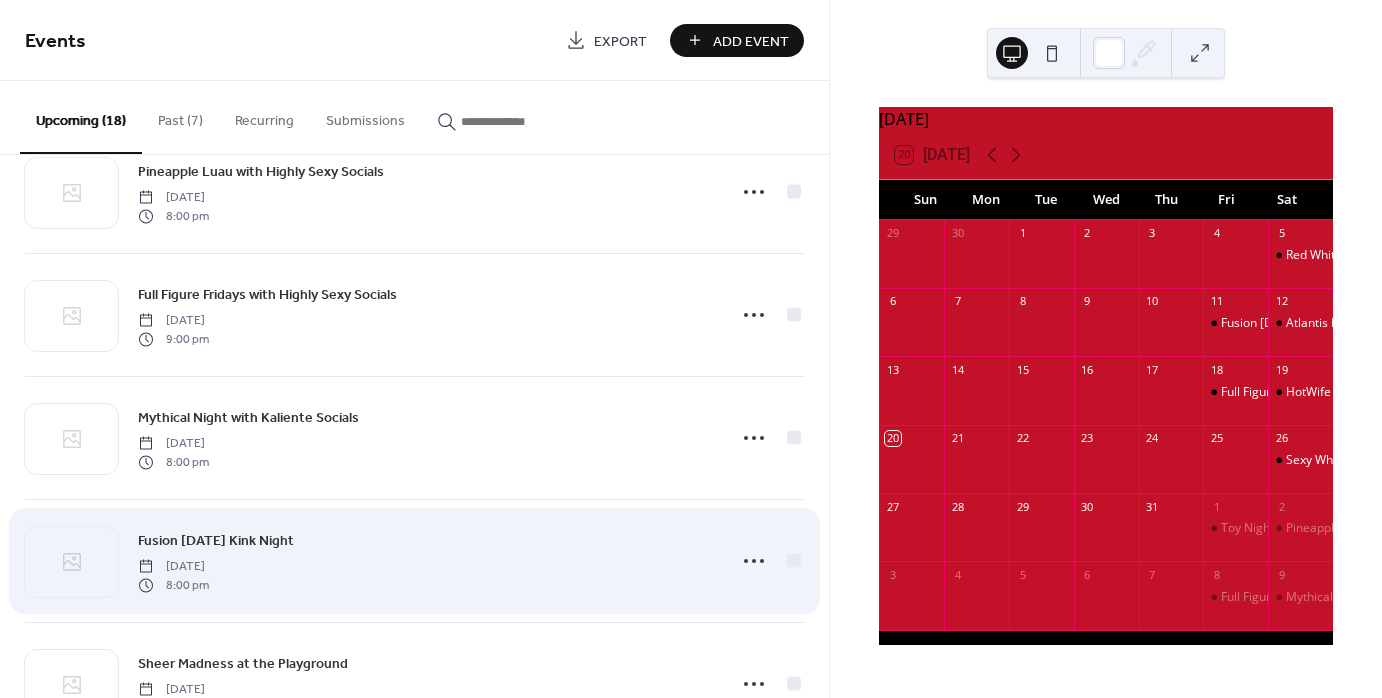 scroll, scrollTop: 400, scrollLeft: 0, axis: vertical 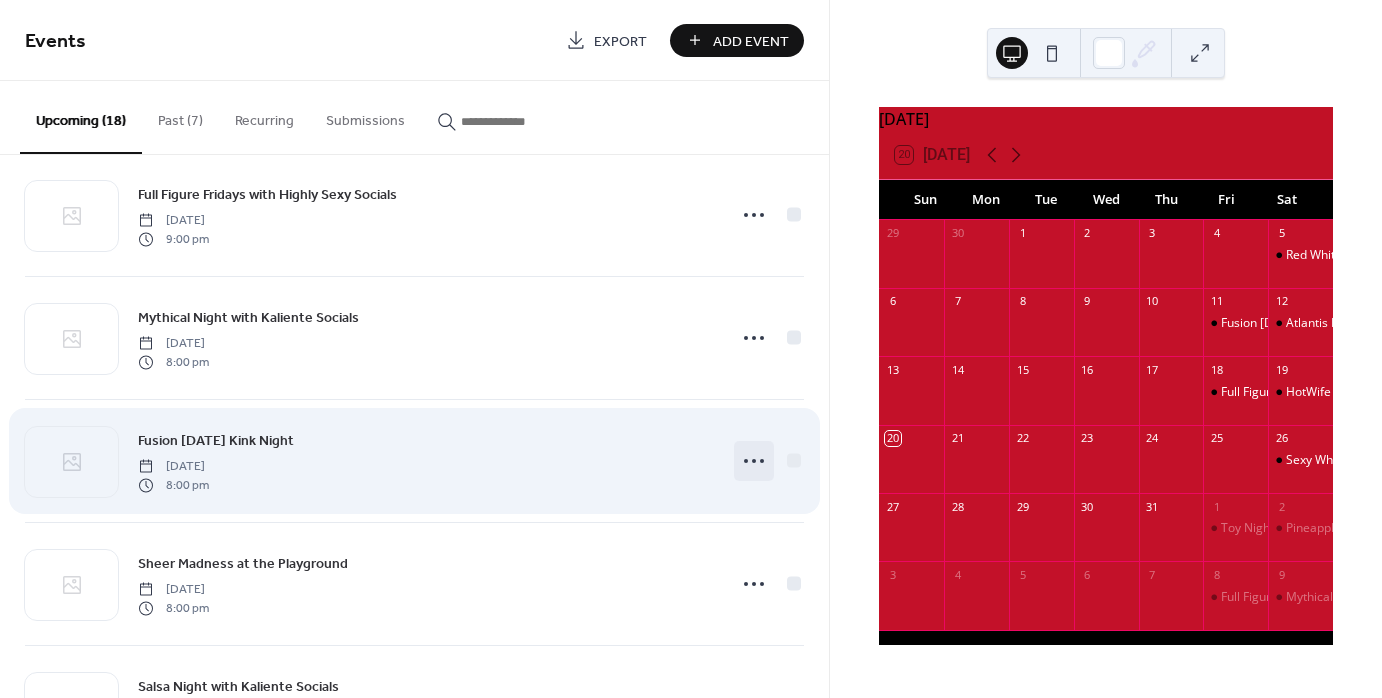 click 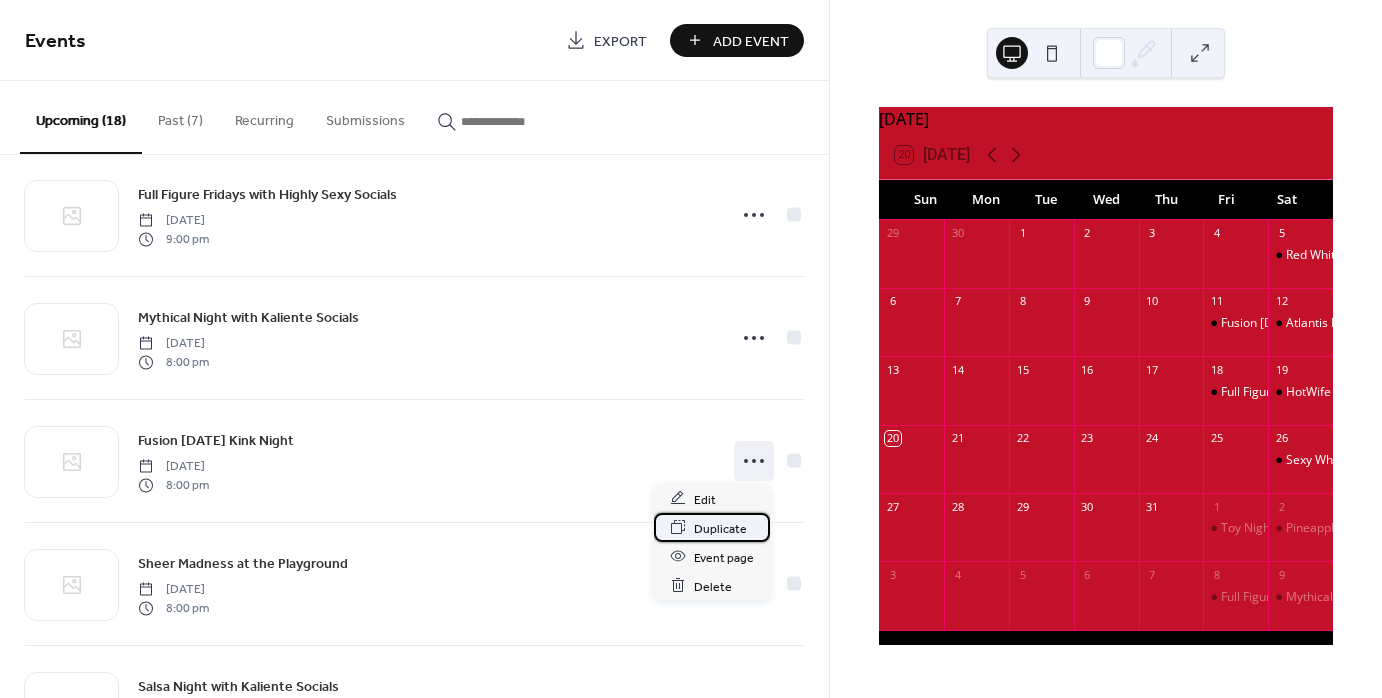 click on "Duplicate" at bounding box center (720, 528) 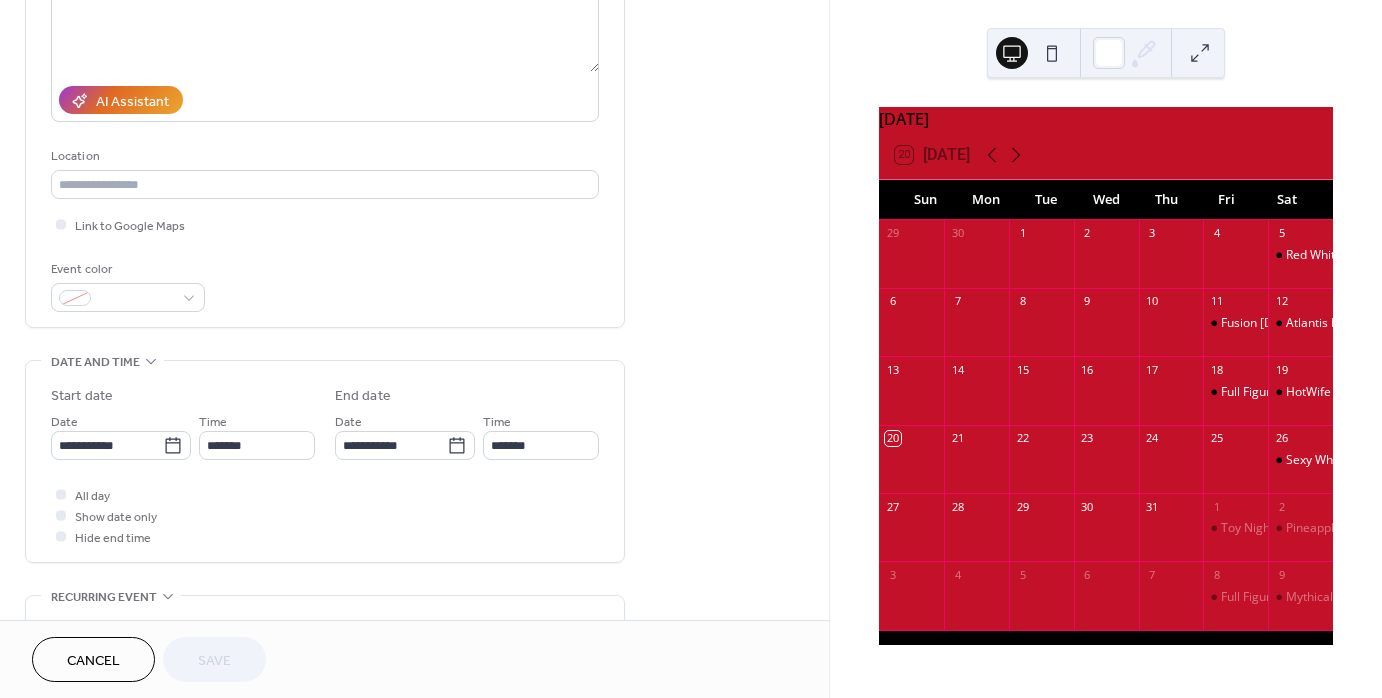 scroll, scrollTop: 300, scrollLeft: 0, axis: vertical 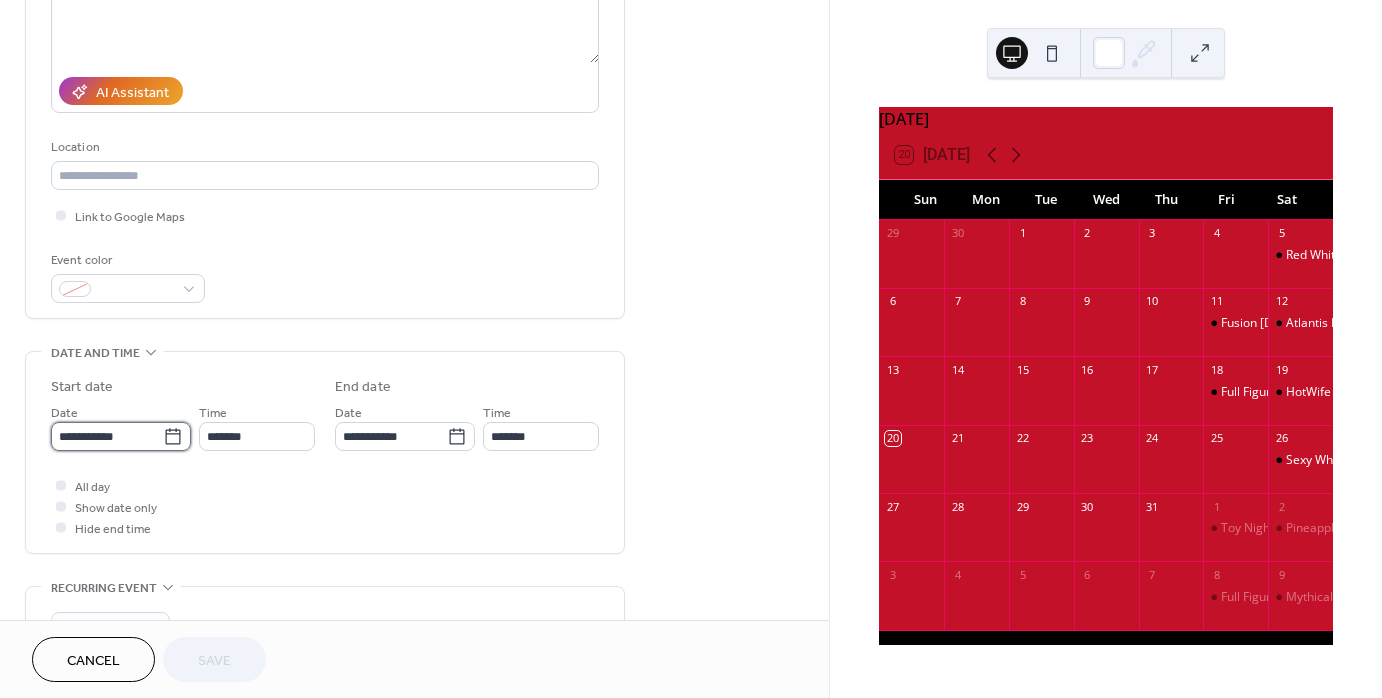 click on "**********" at bounding box center [107, 436] 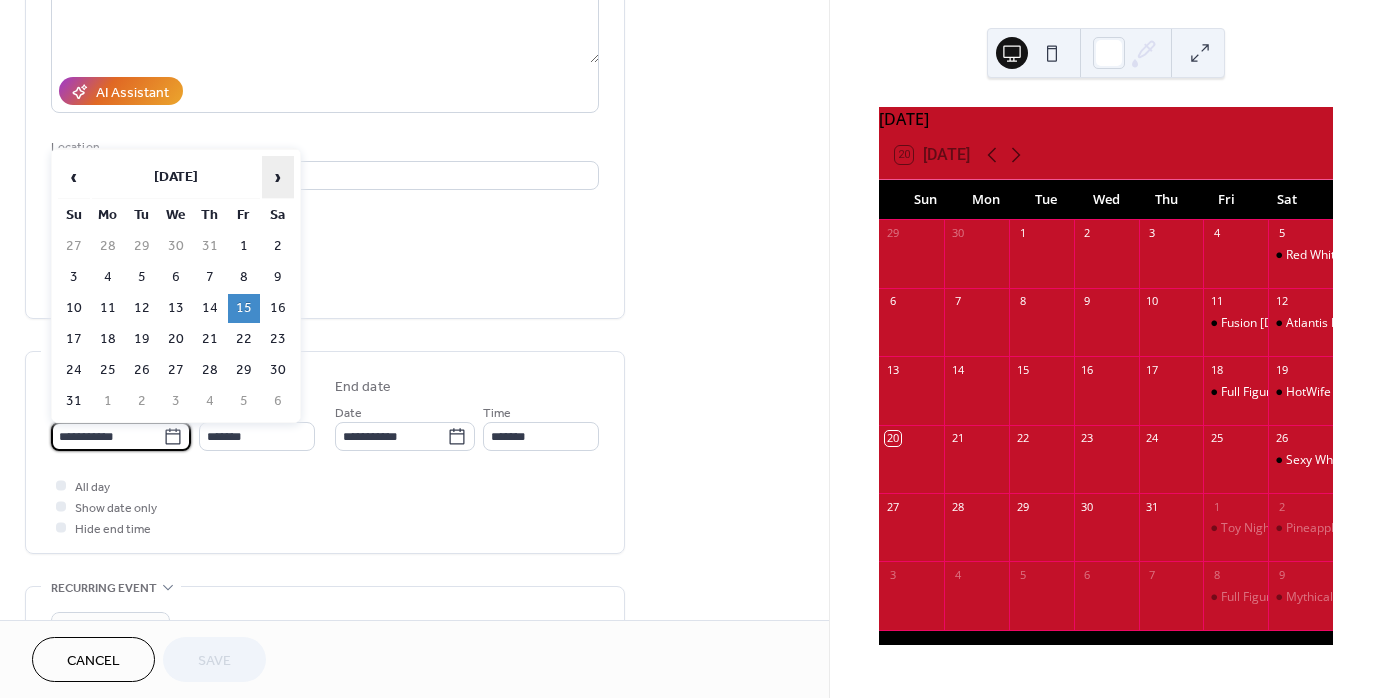 click on "›" at bounding box center (278, 177) 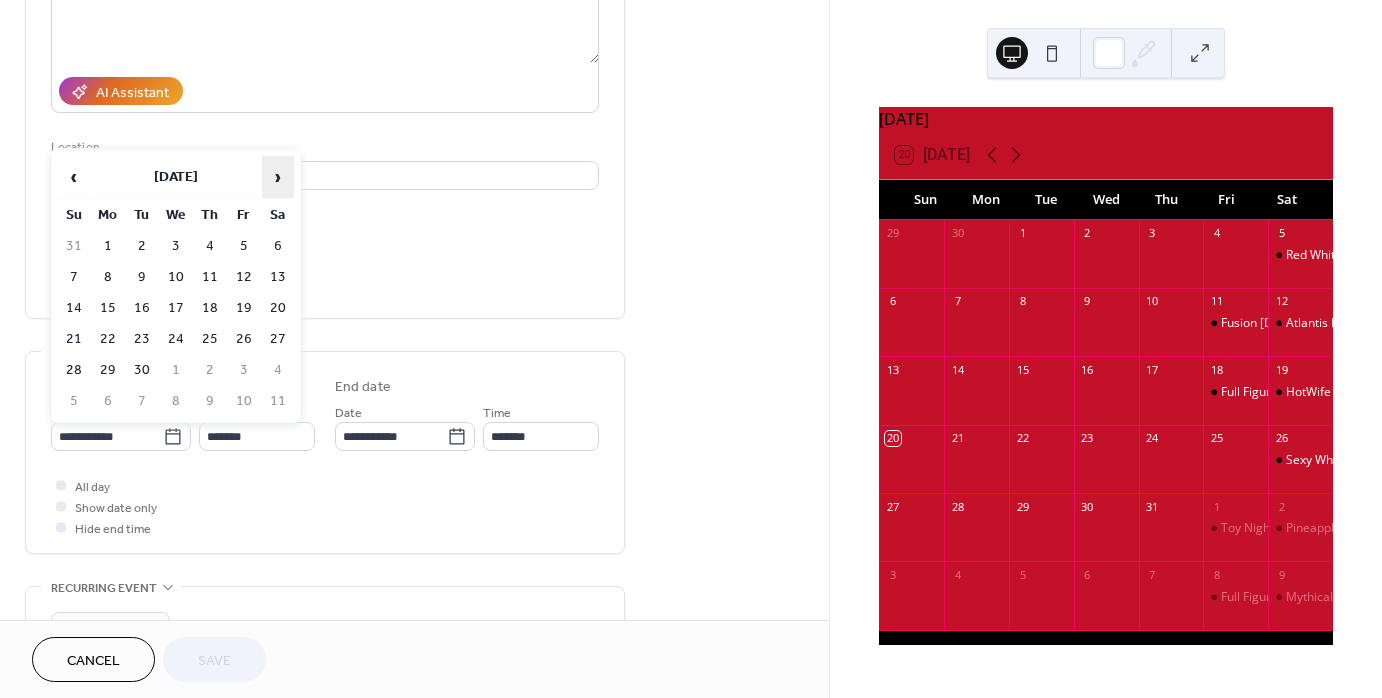 click on "›" at bounding box center (278, 177) 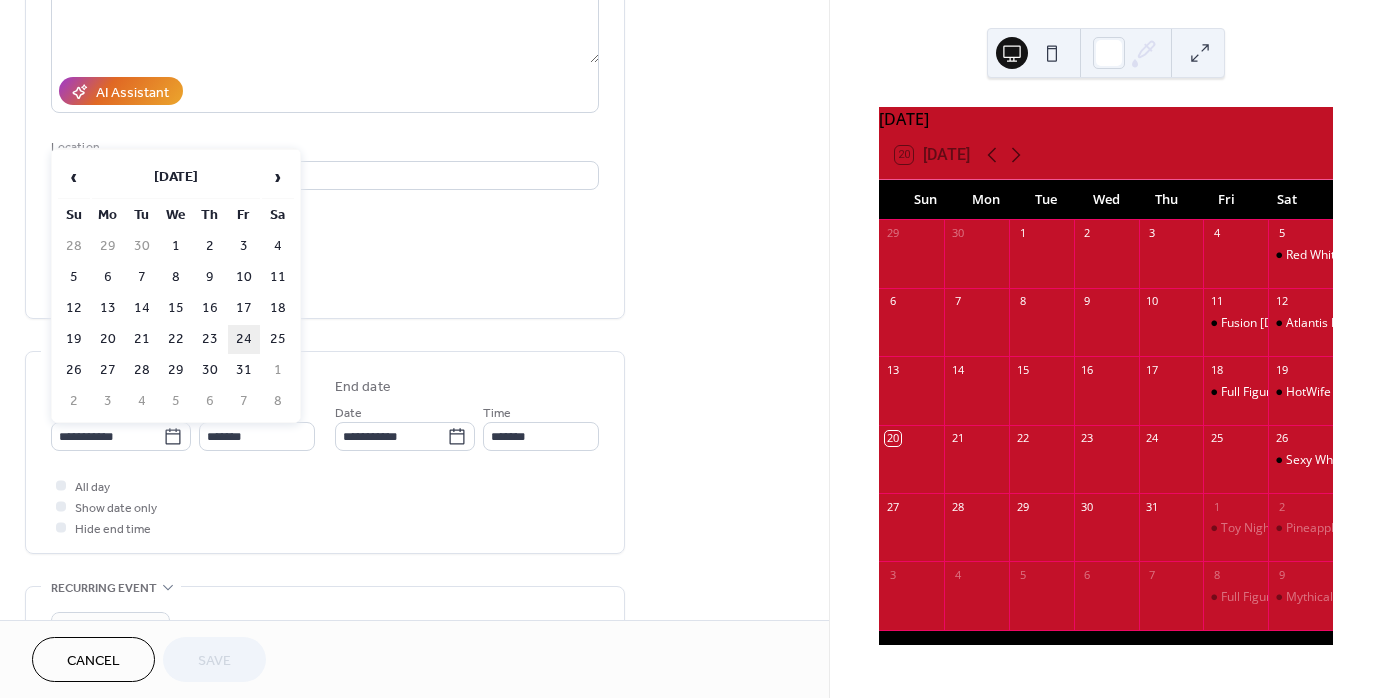click on "24" at bounding box center [244, 339] 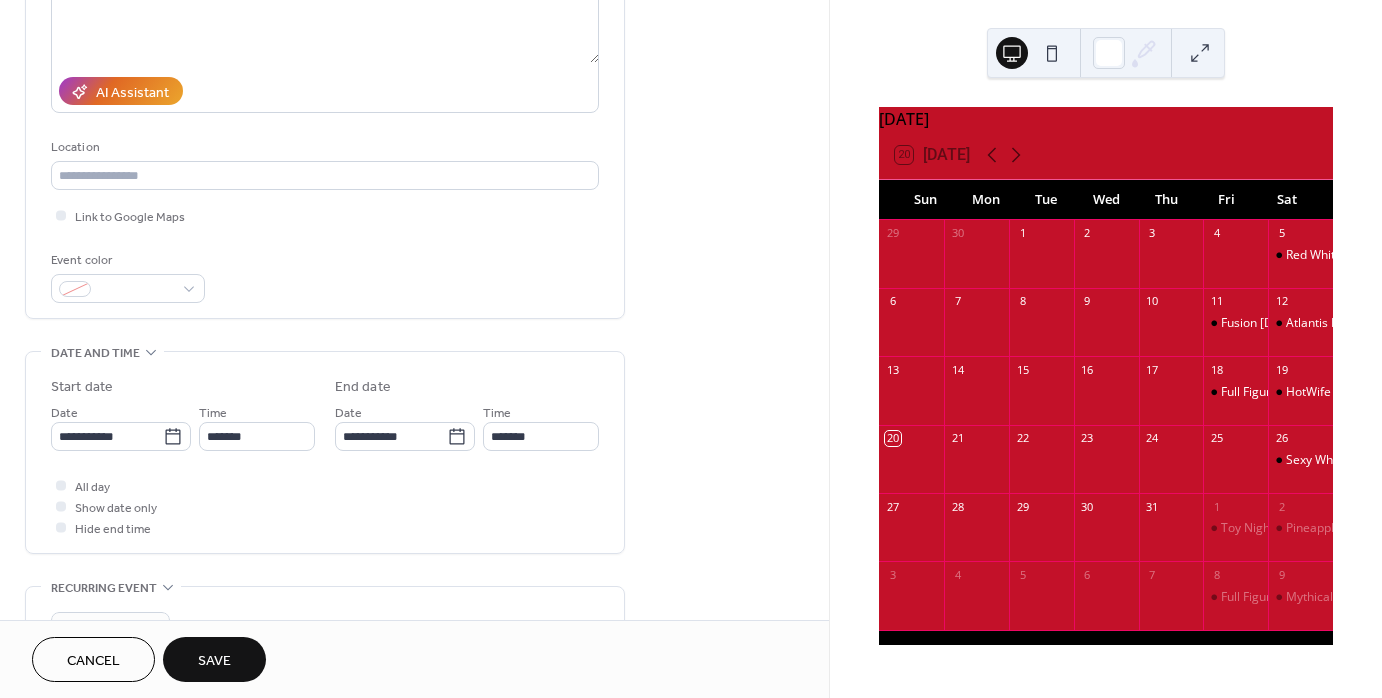 click on "Save" at bounding box center [214, 661] 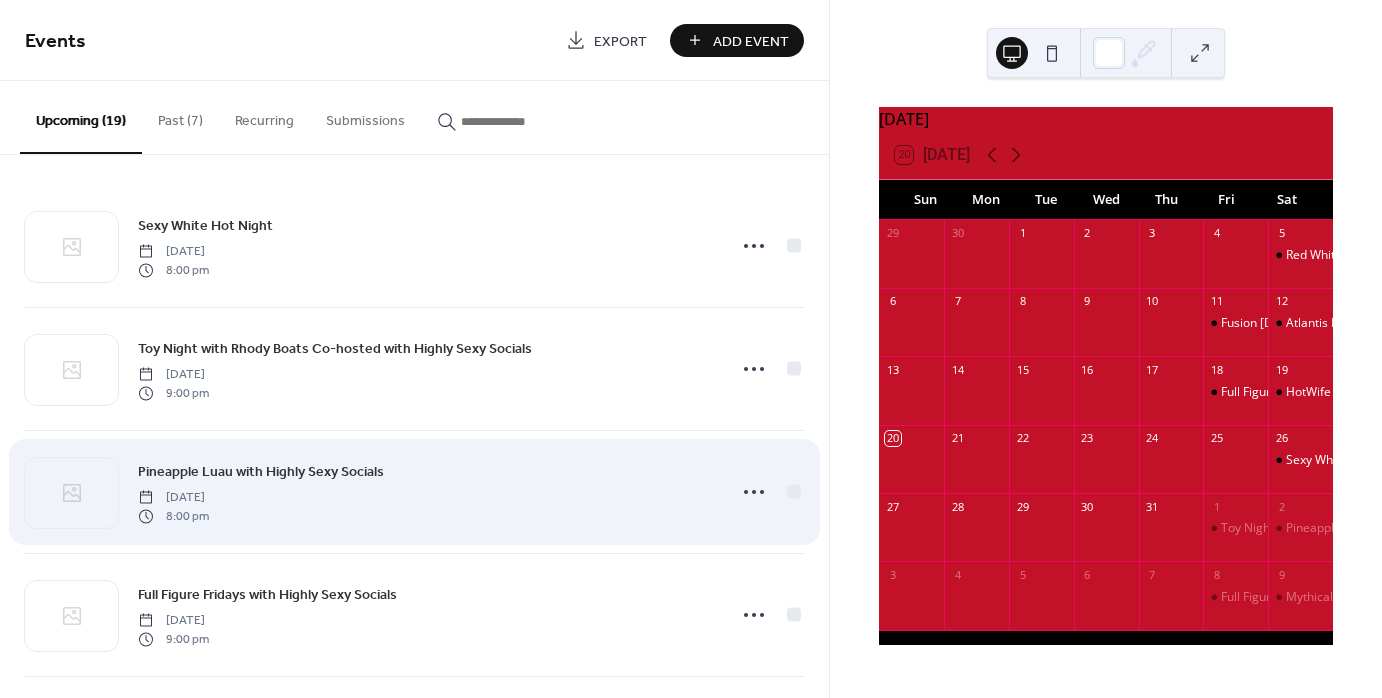 scroll, scrollTop: 100, scrollLeft: 0, axis: vertical 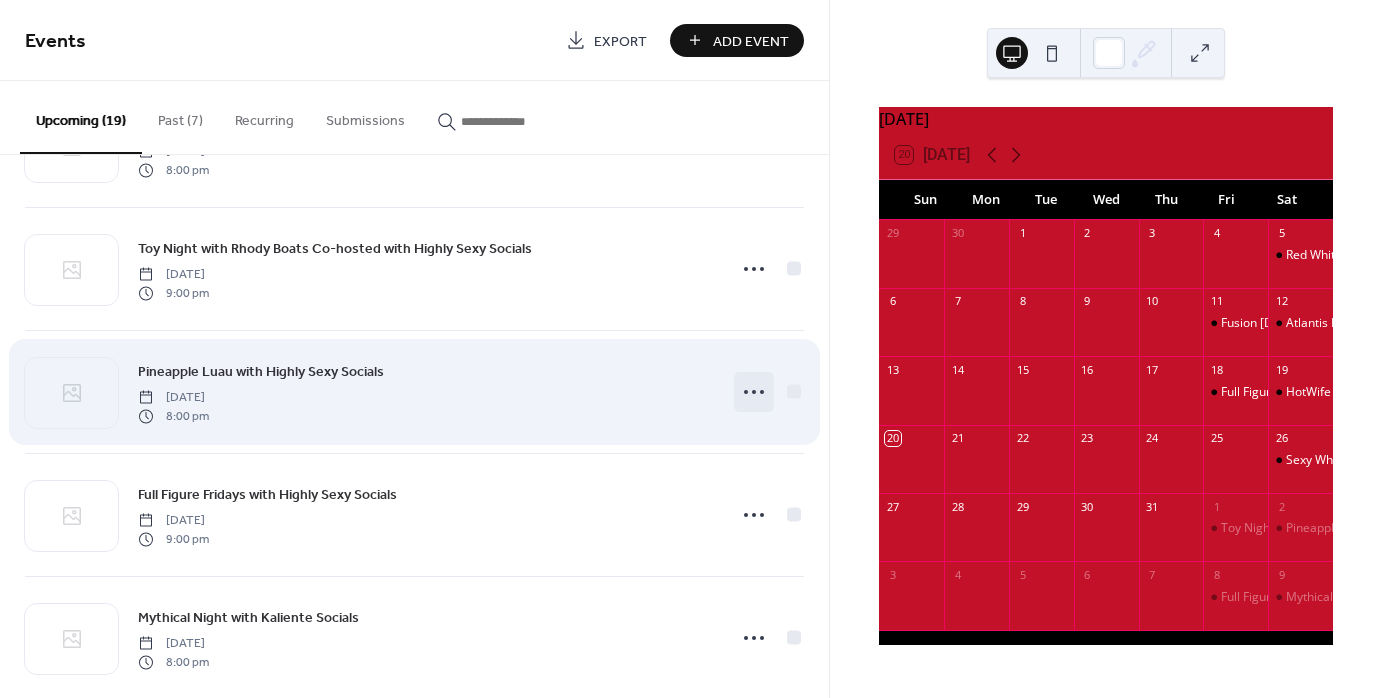 click 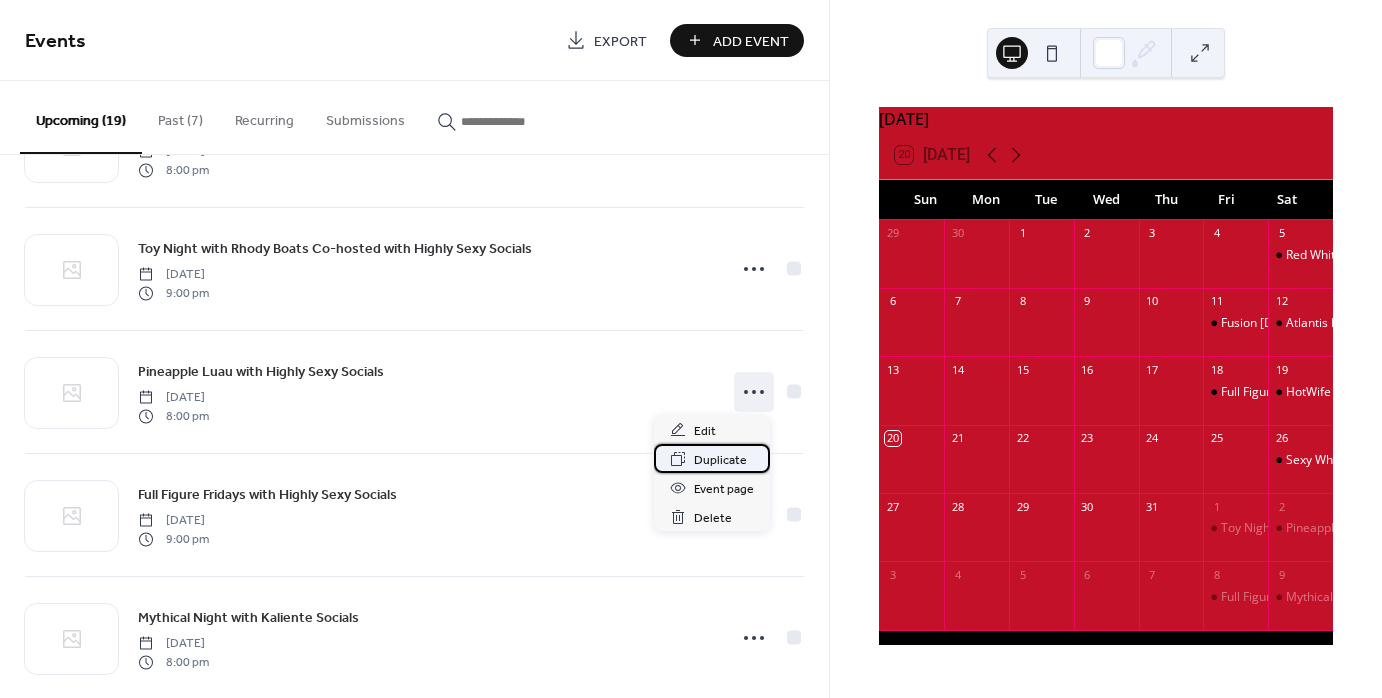 click on "Duplicate" at bounding box center (720, 460) 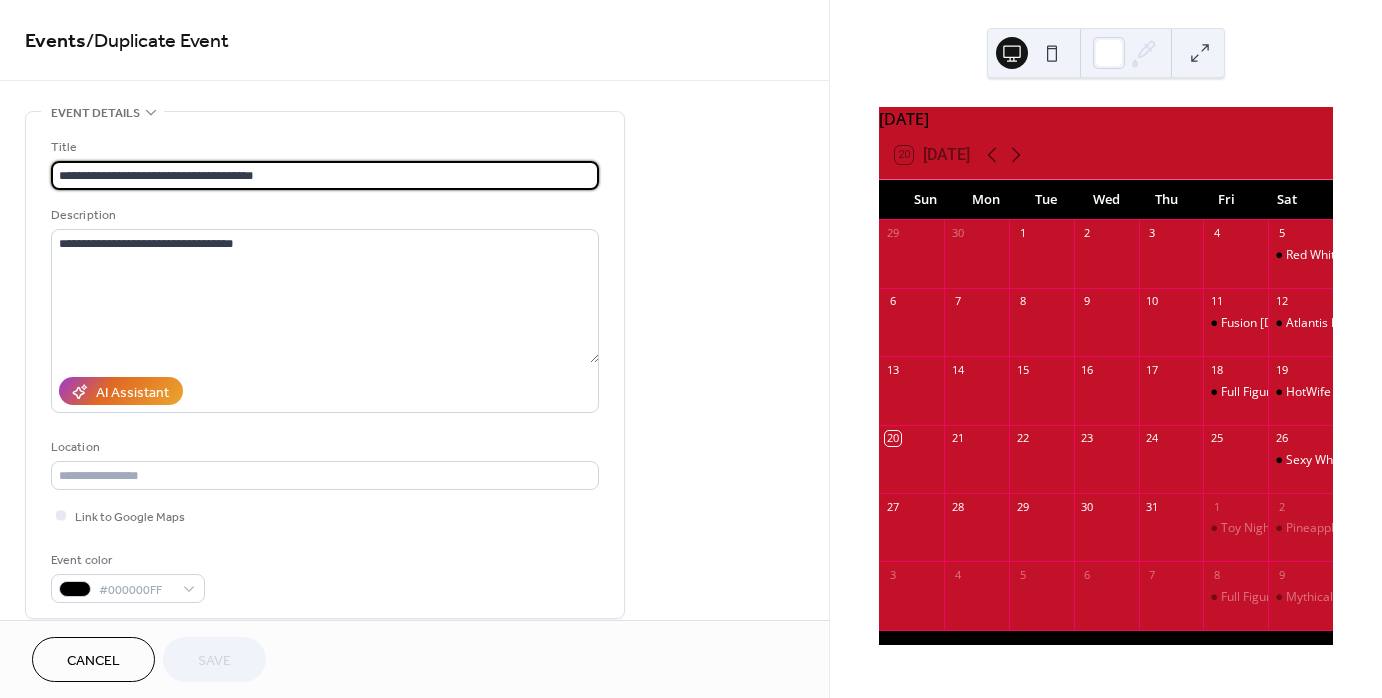 drag, startPoint x: 142, startPoint y: 175, endPoint x: 51, endPoint y: 160, distance: 92.22798 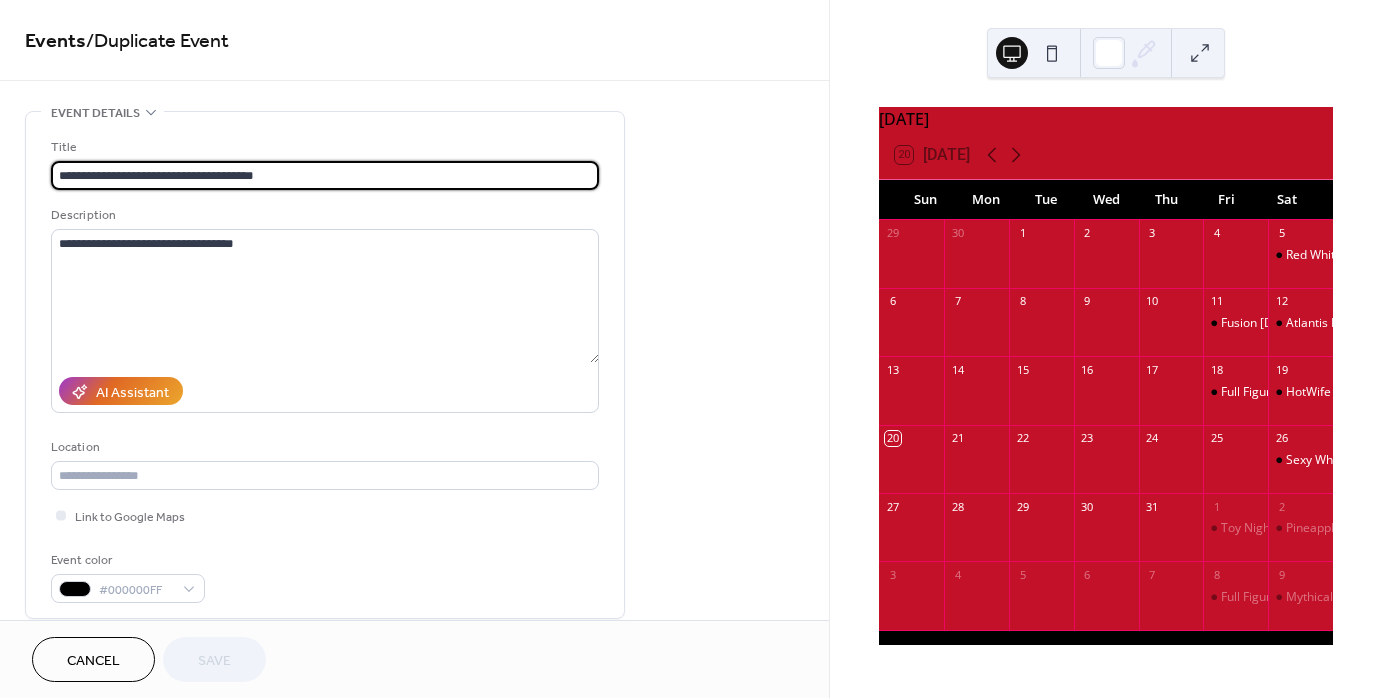 click on "**********" at bounding box center [325, 175] 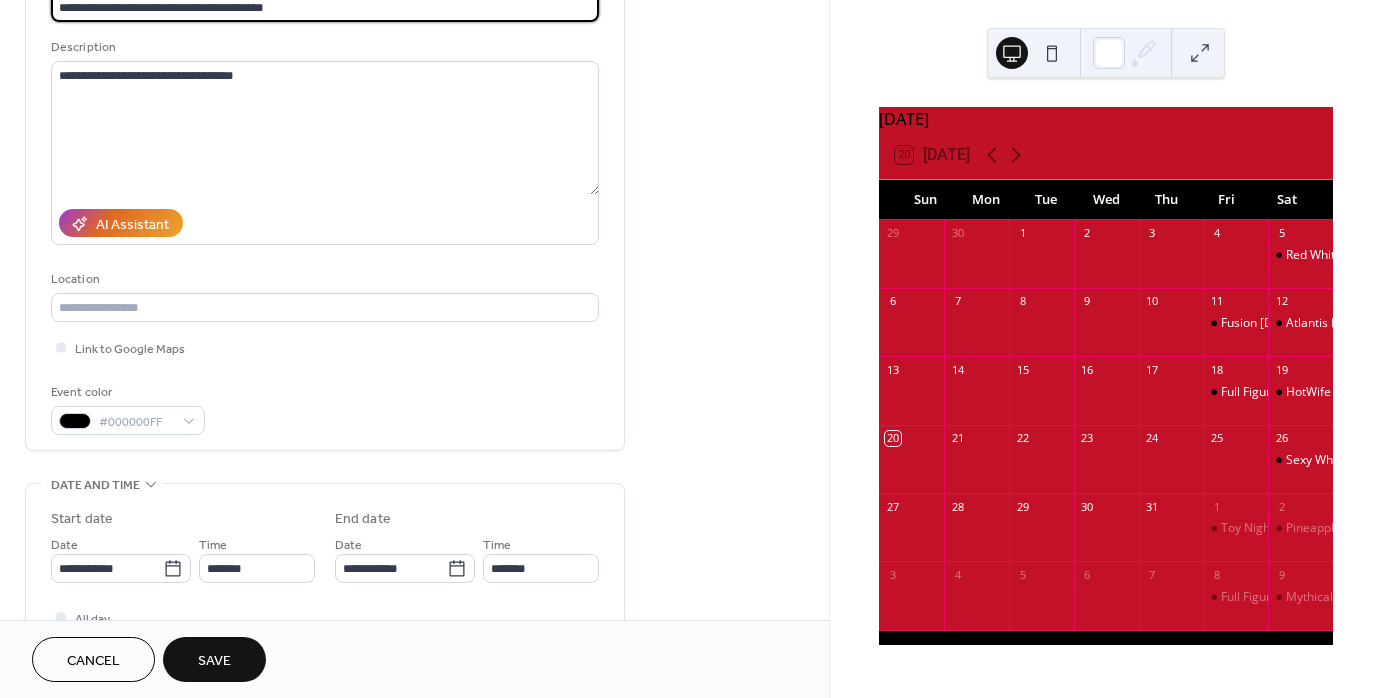 scroll, scrollTop: 200, scrollLeft: 0, axis: vertical 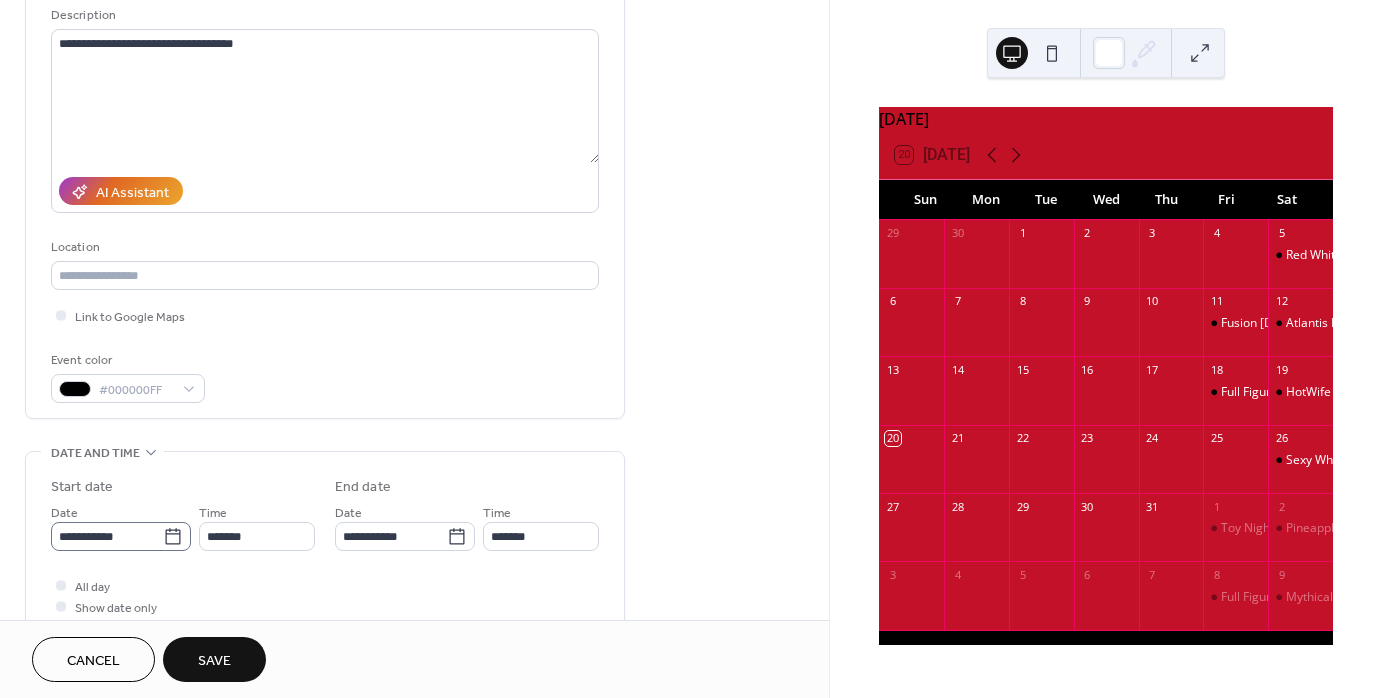 type on "**********" 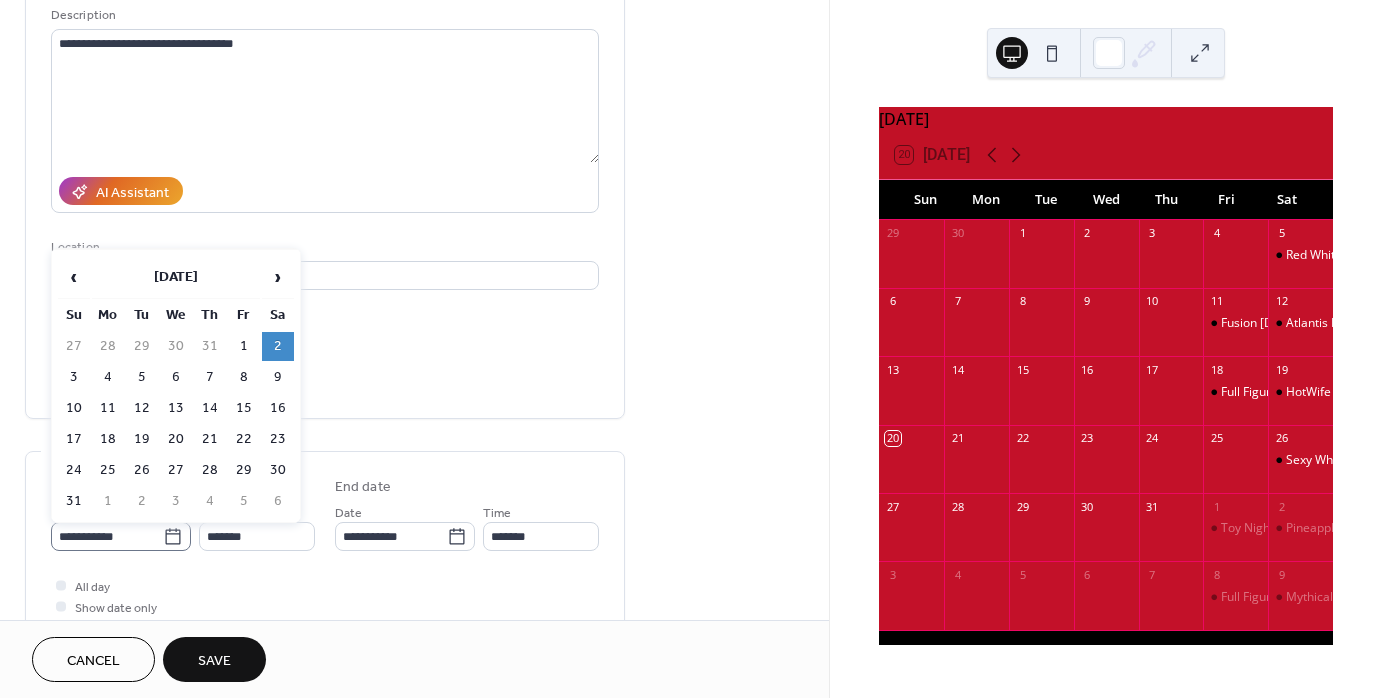 click 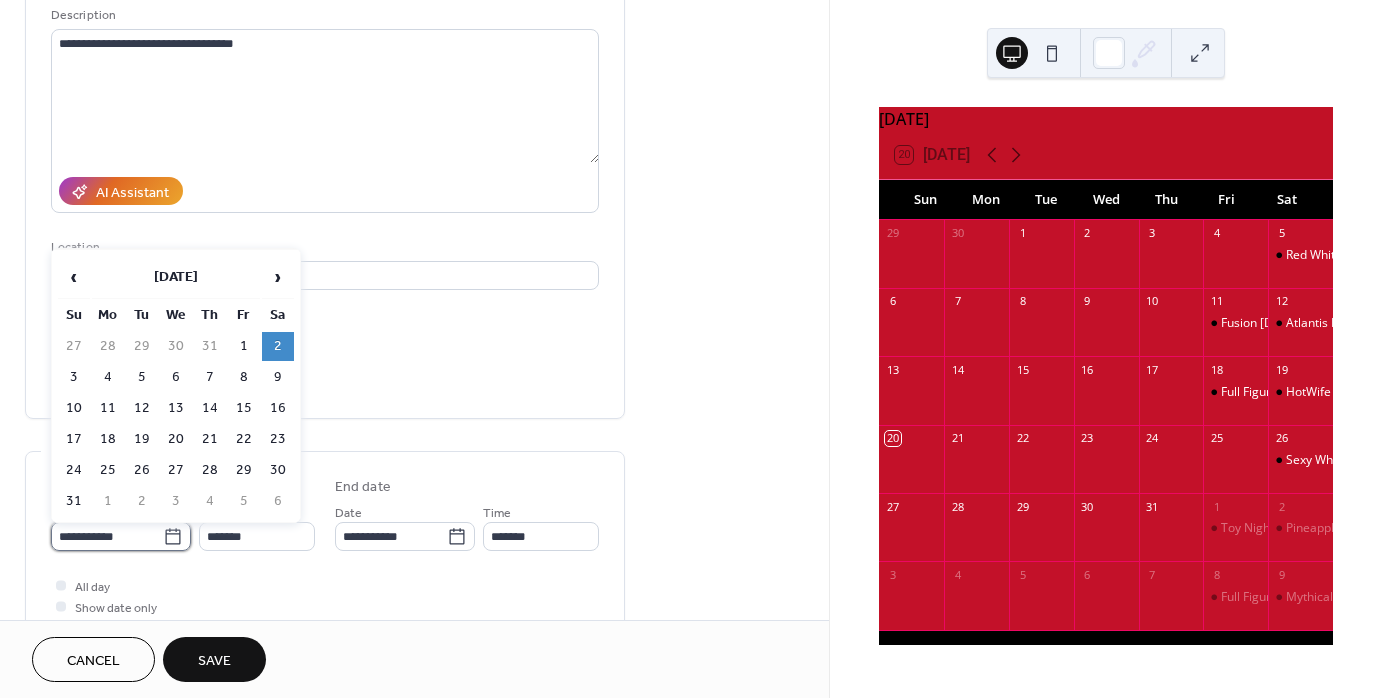 click on "**********" at bounding box center [107, 536] 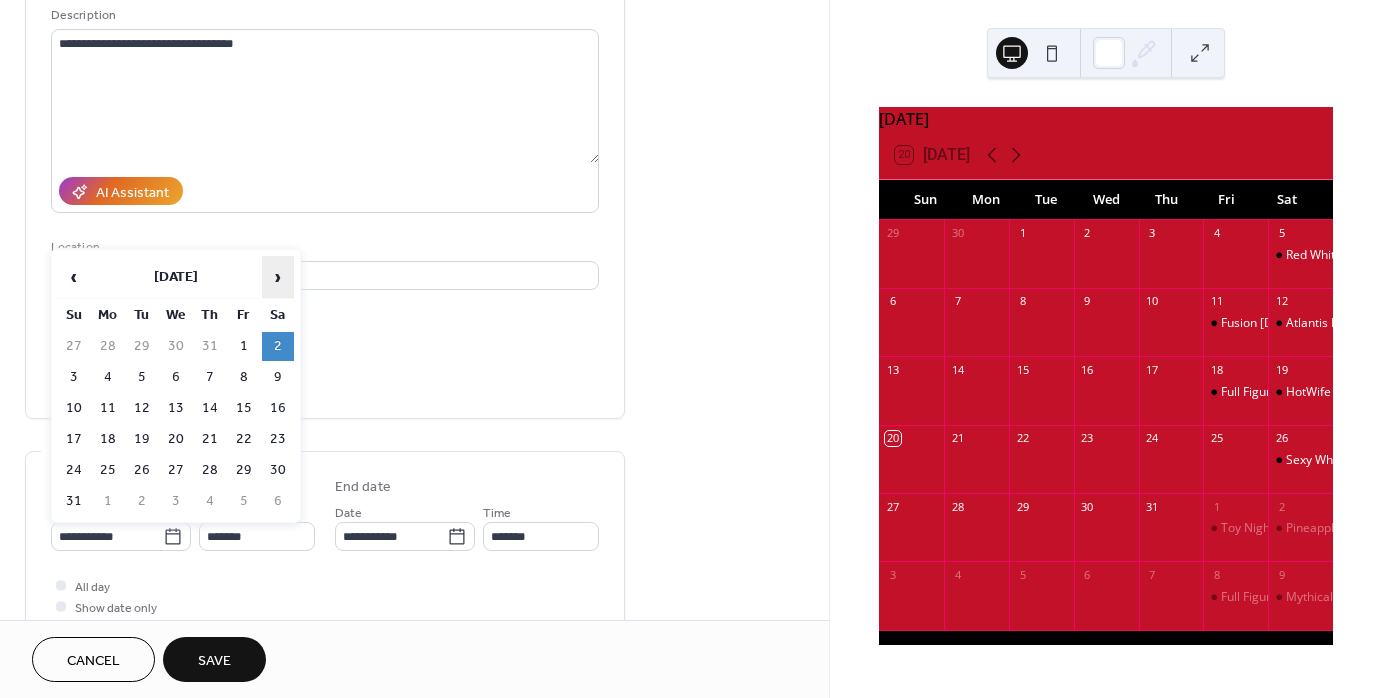 click on "›" at bounding box center [278, 277] 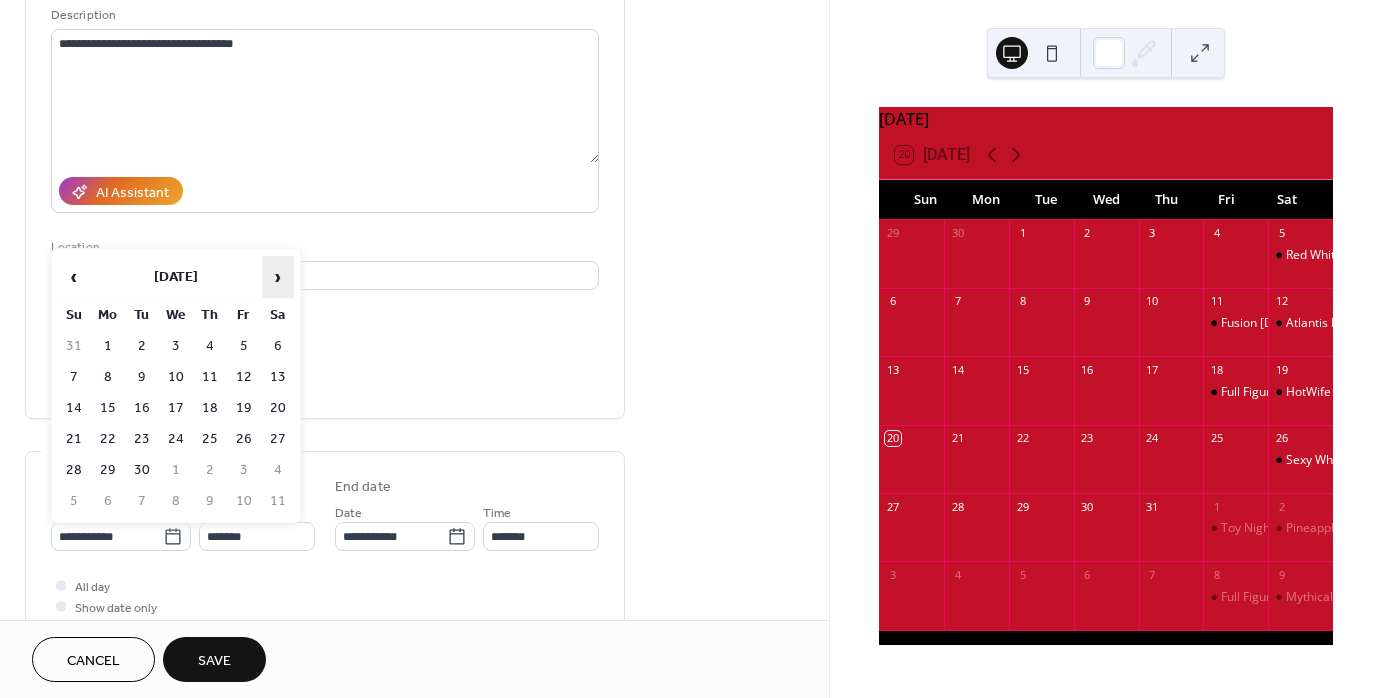 click on "›" at bounding box center (278, 277) 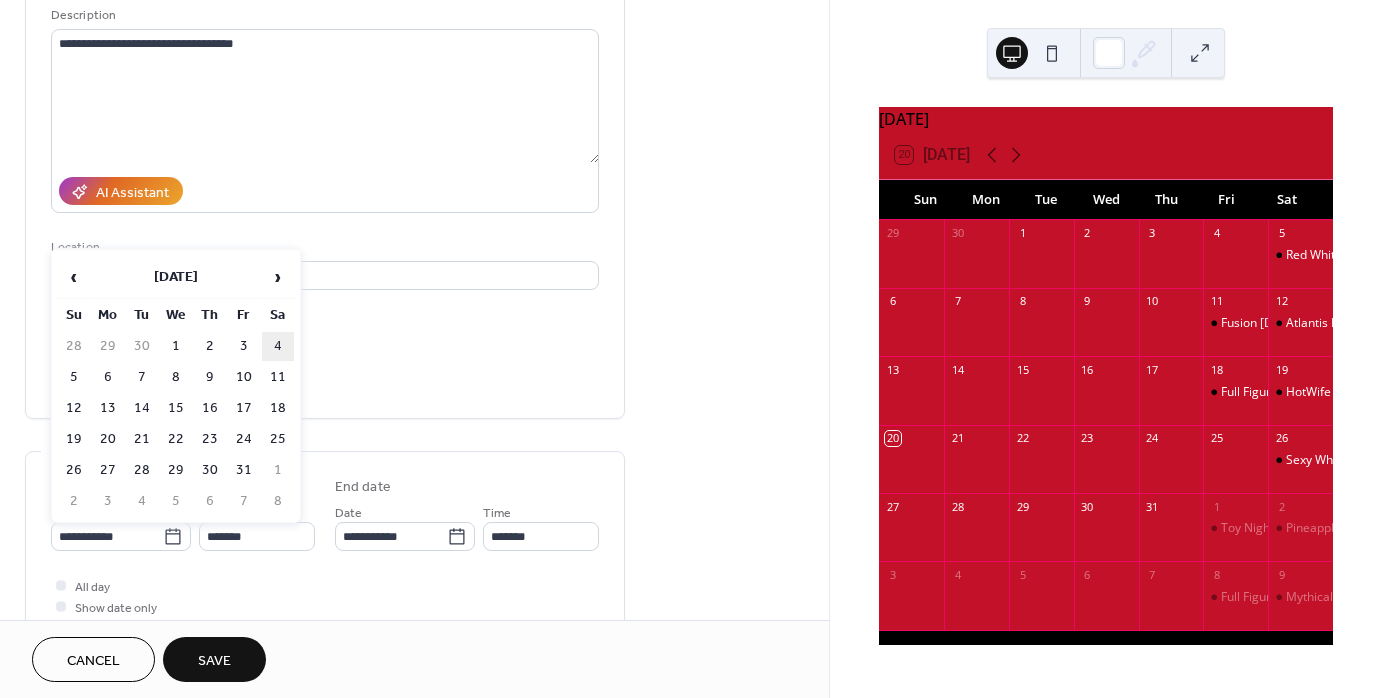 click on "4" at bounding box center [278, 346] 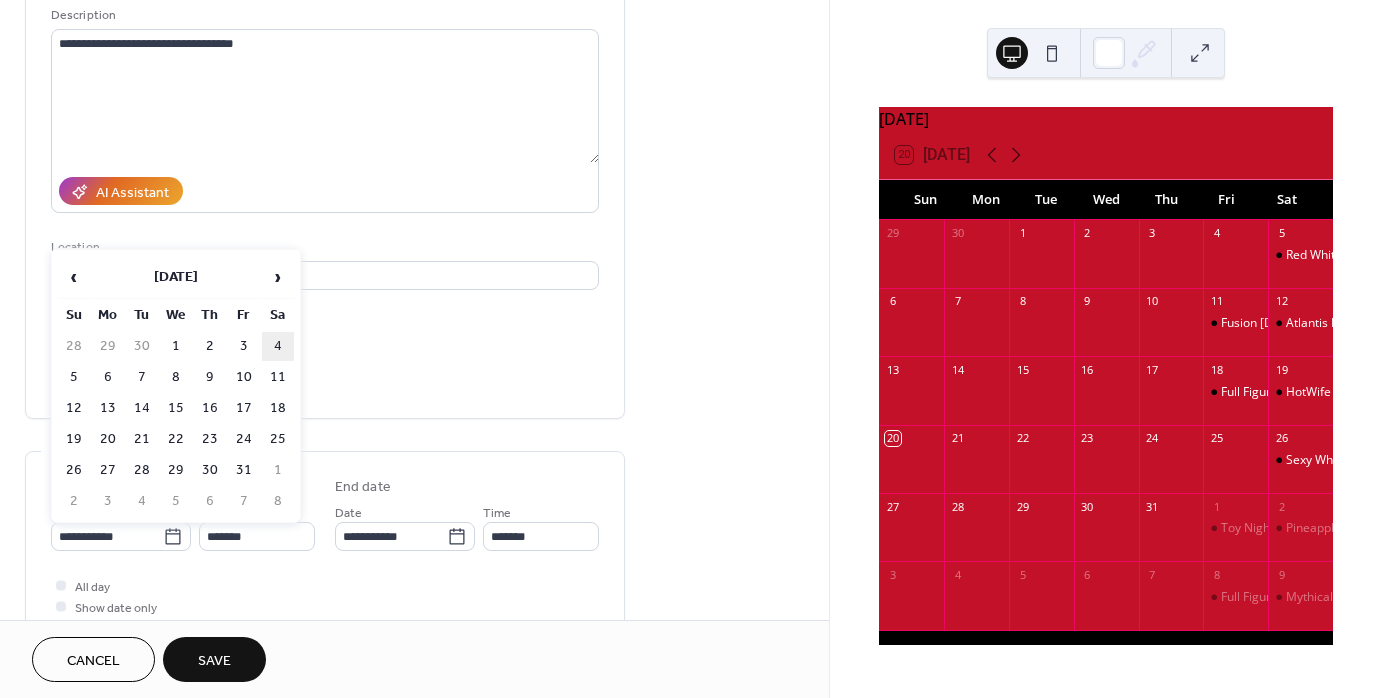 type on "**********" 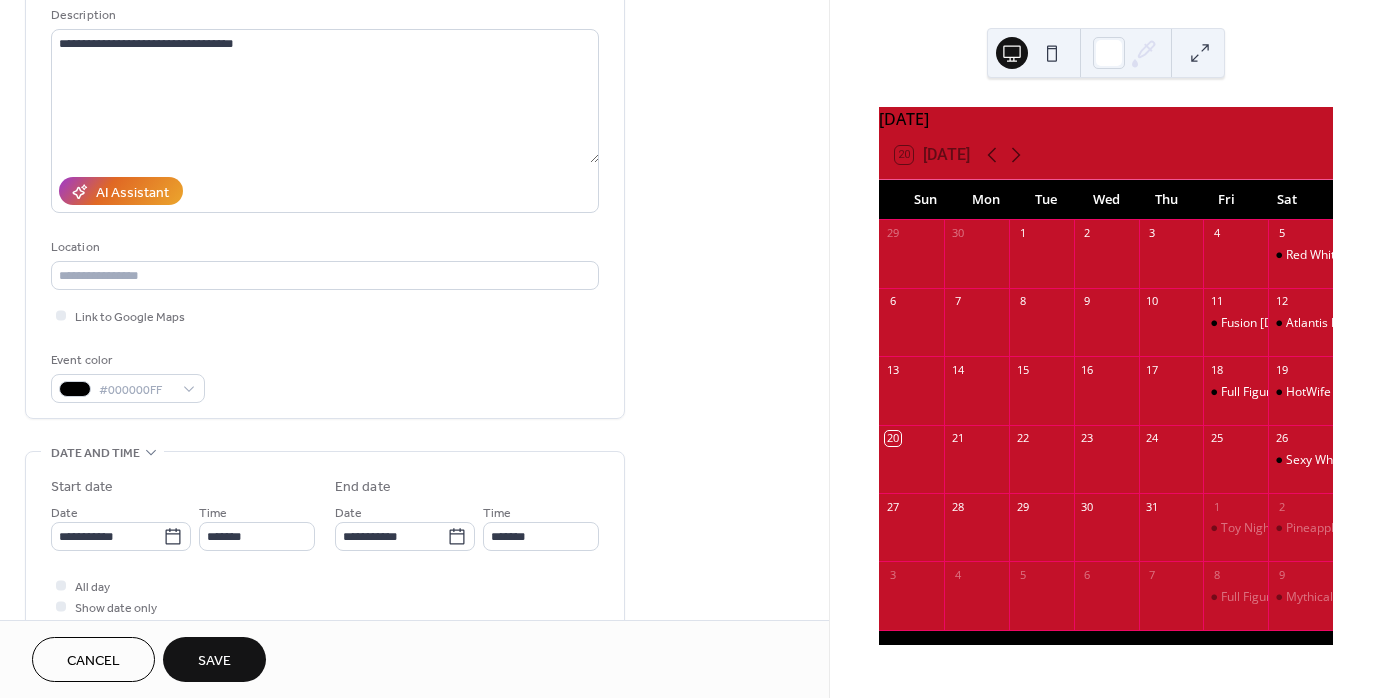 click on "Save" at bounding box center [214, 661] 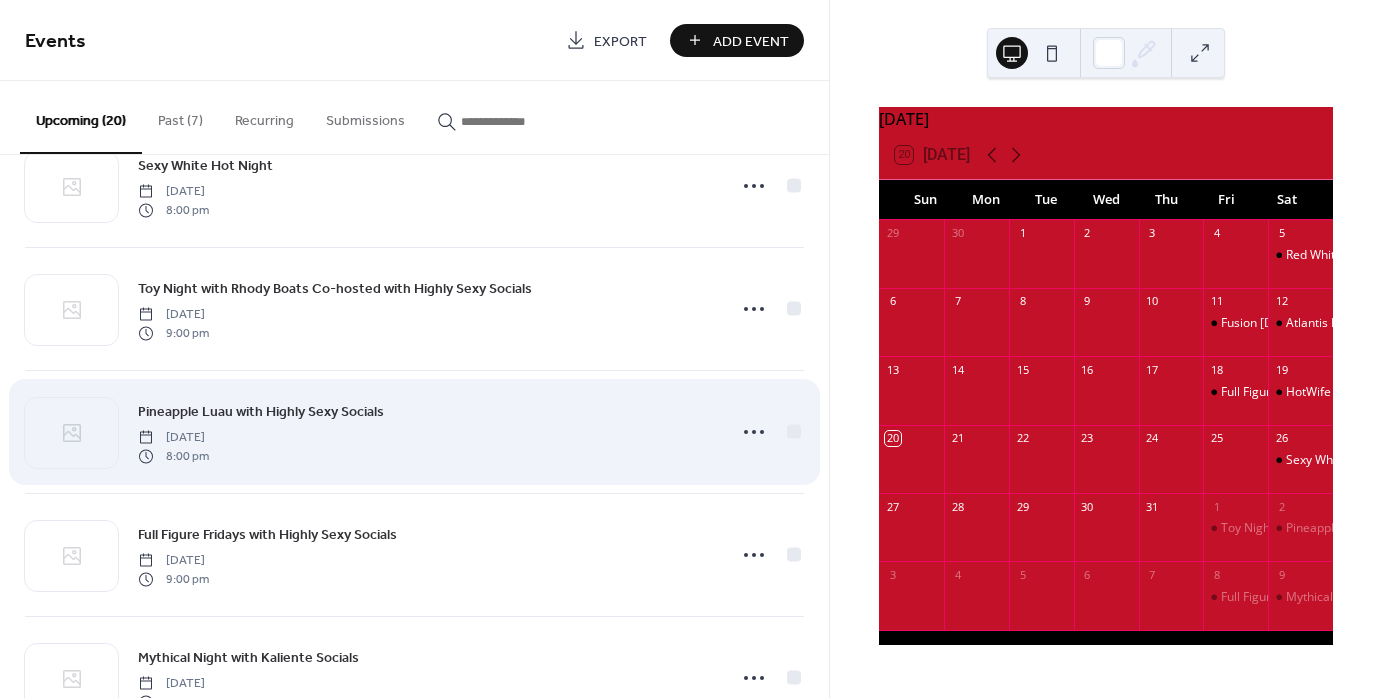 scroll, scrollTop: 100, scrollLeft: 0, axis: vertical 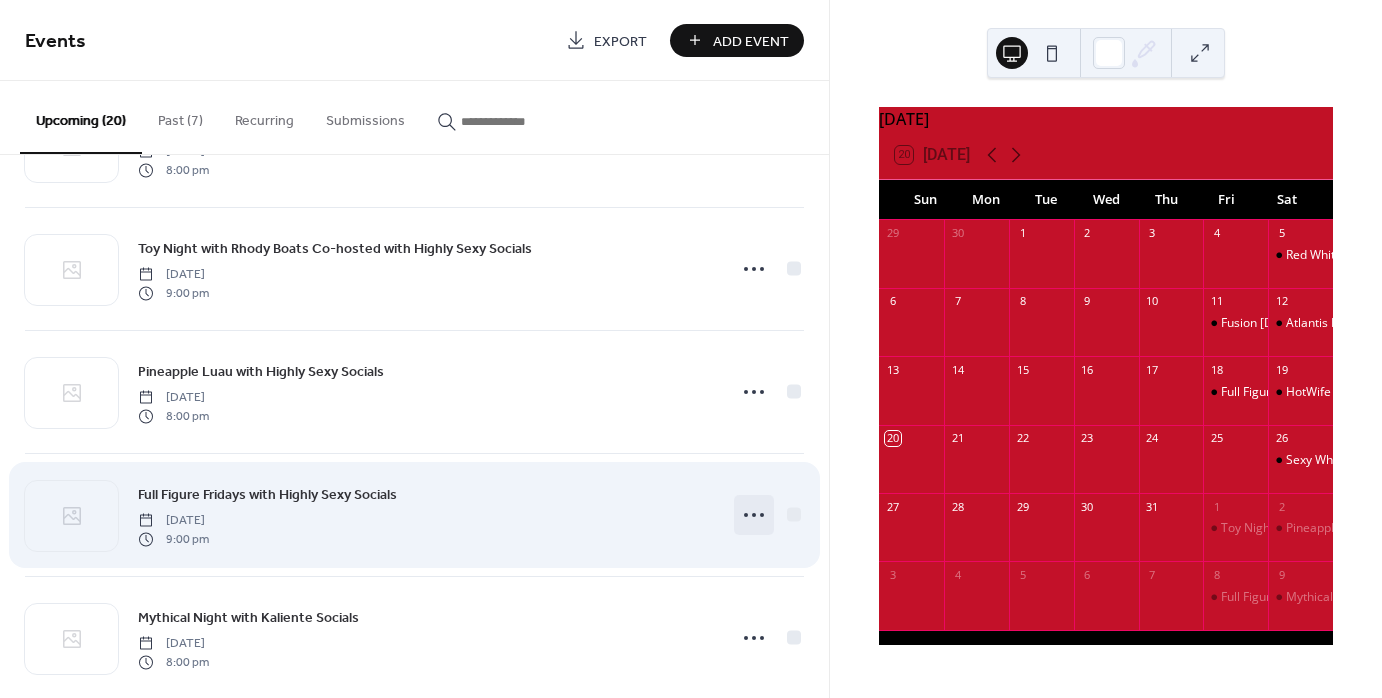 click 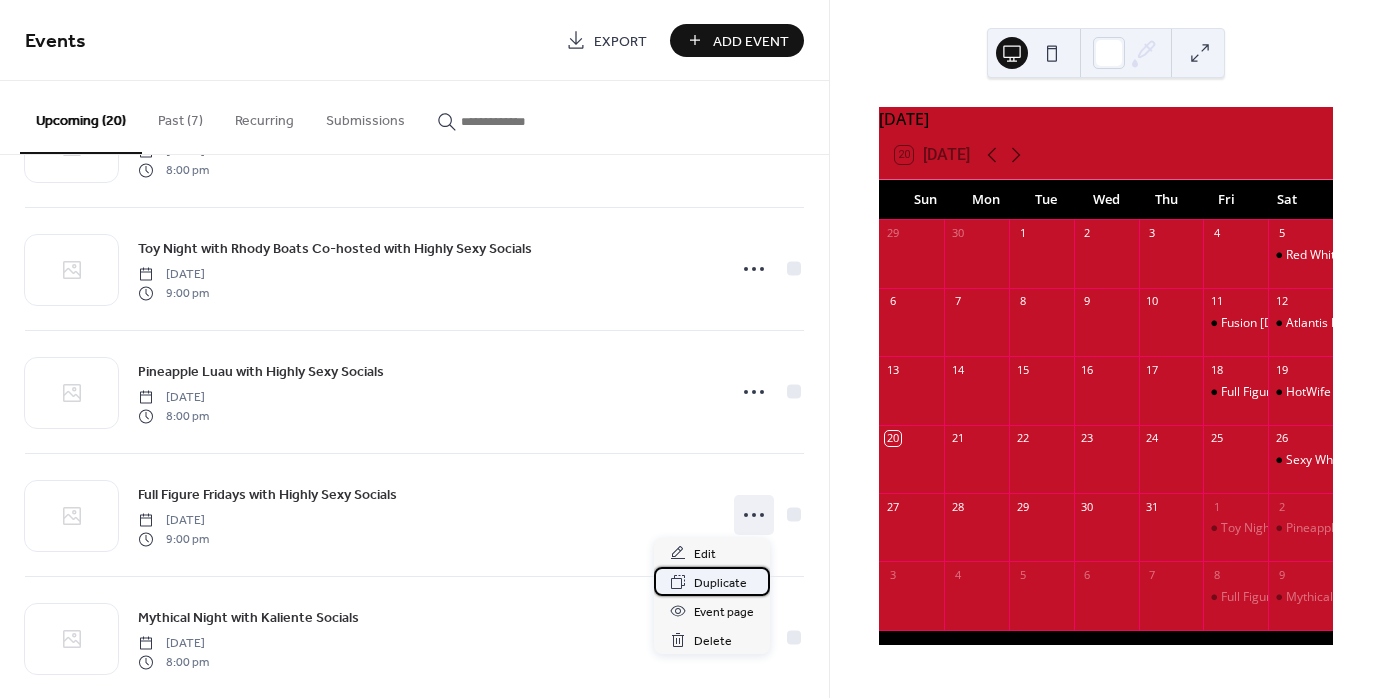 click on "Duplicate" at bounding box center (720, 583) 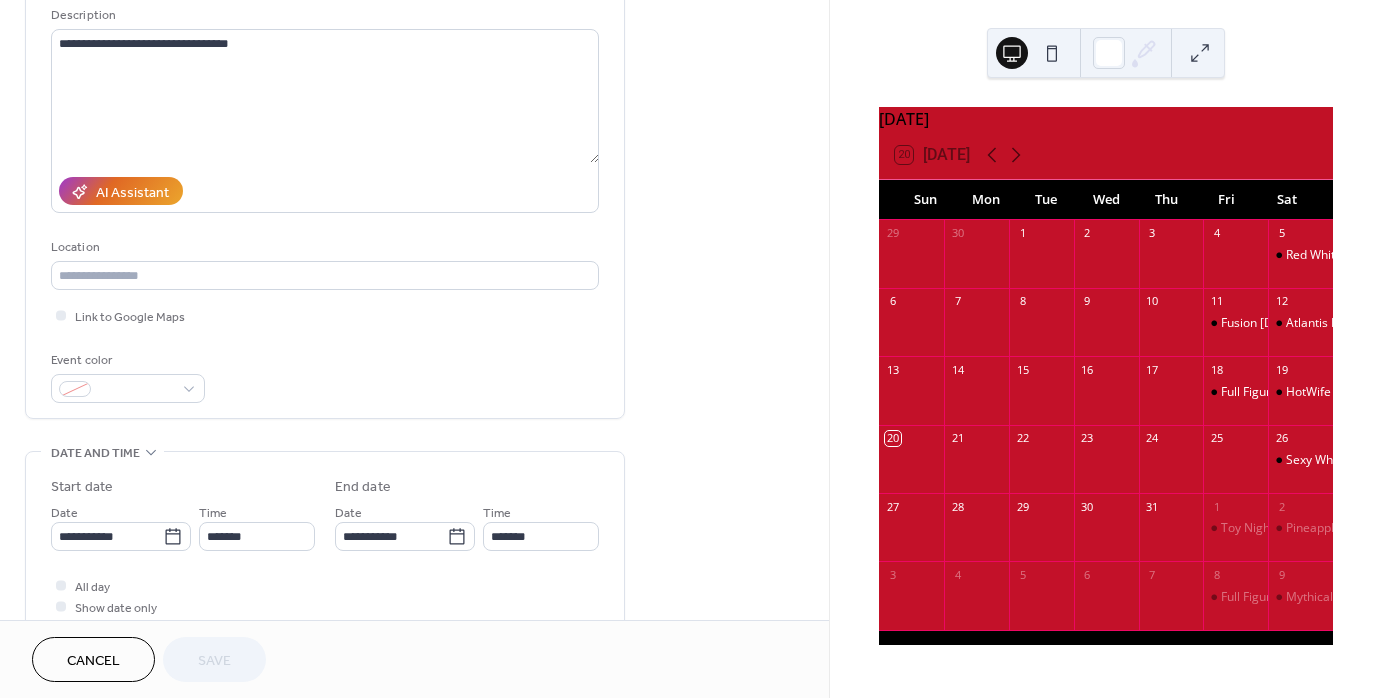 scroll, scrollTop: 300, scrollLeft: 0, axis: vertical 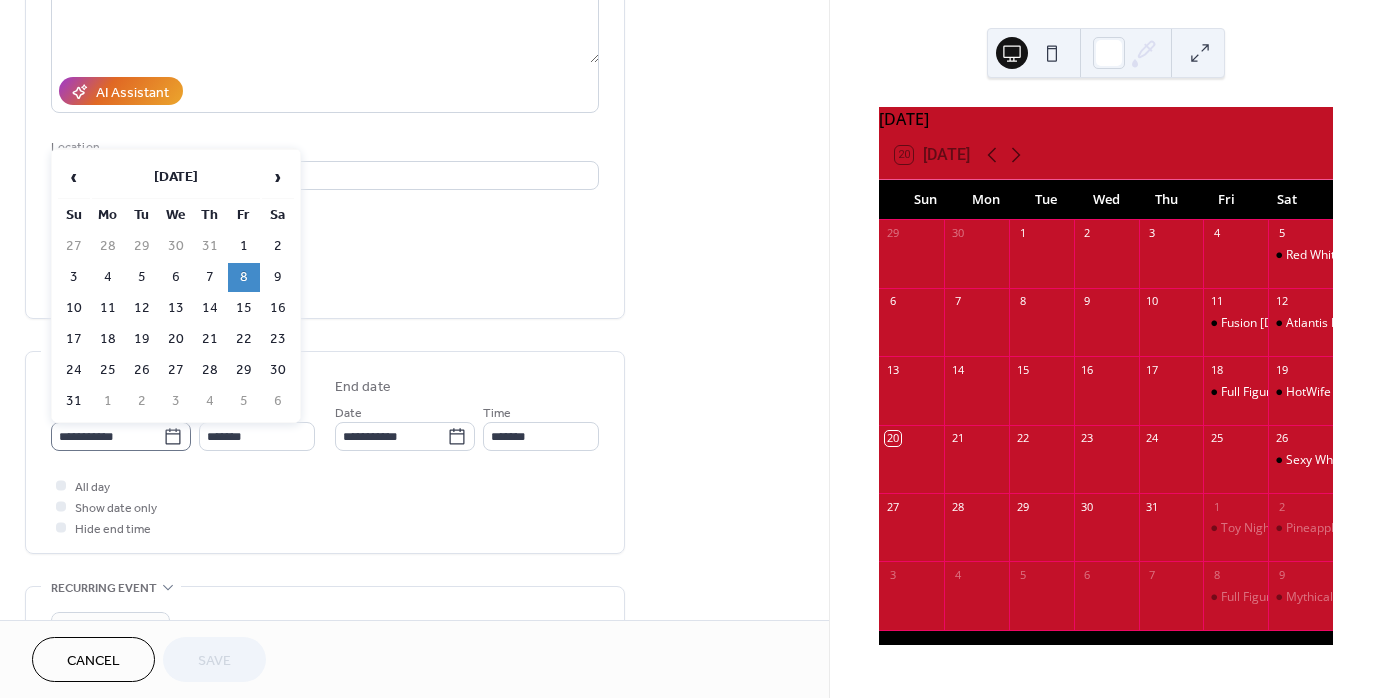 click 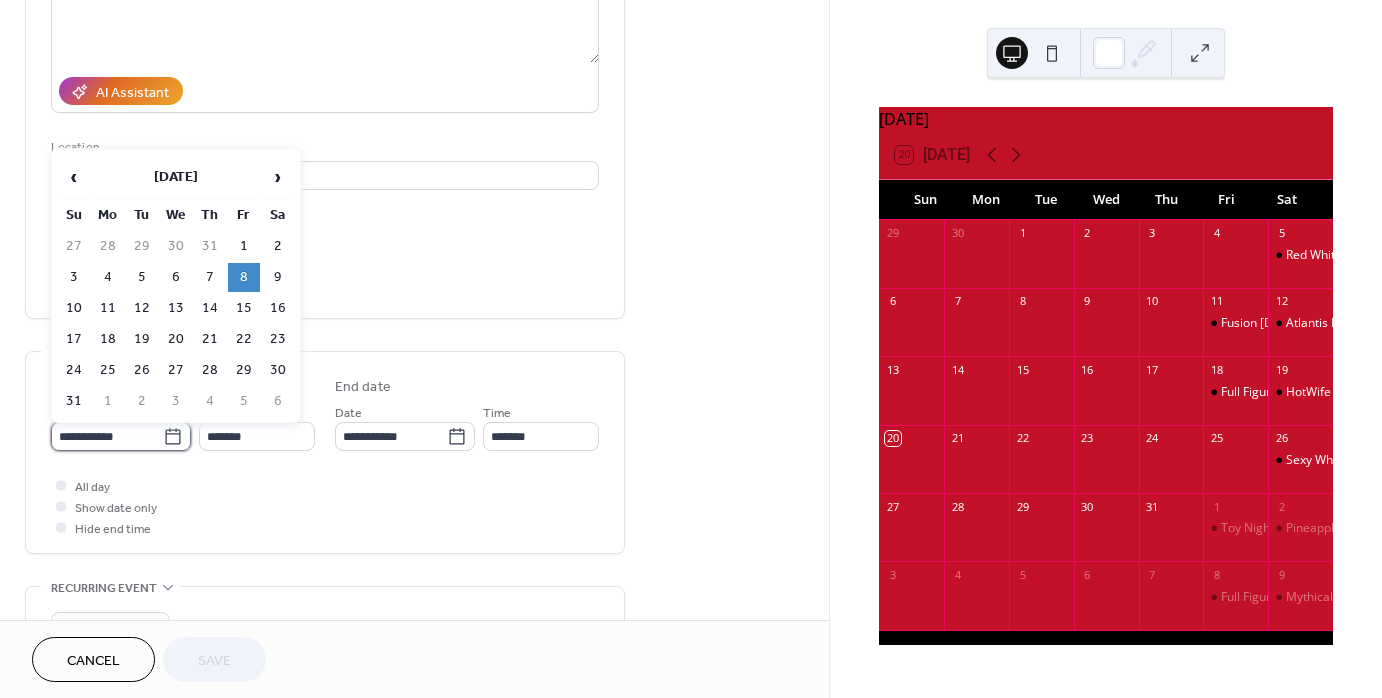click on "**********" at bounding box center [107, 436] 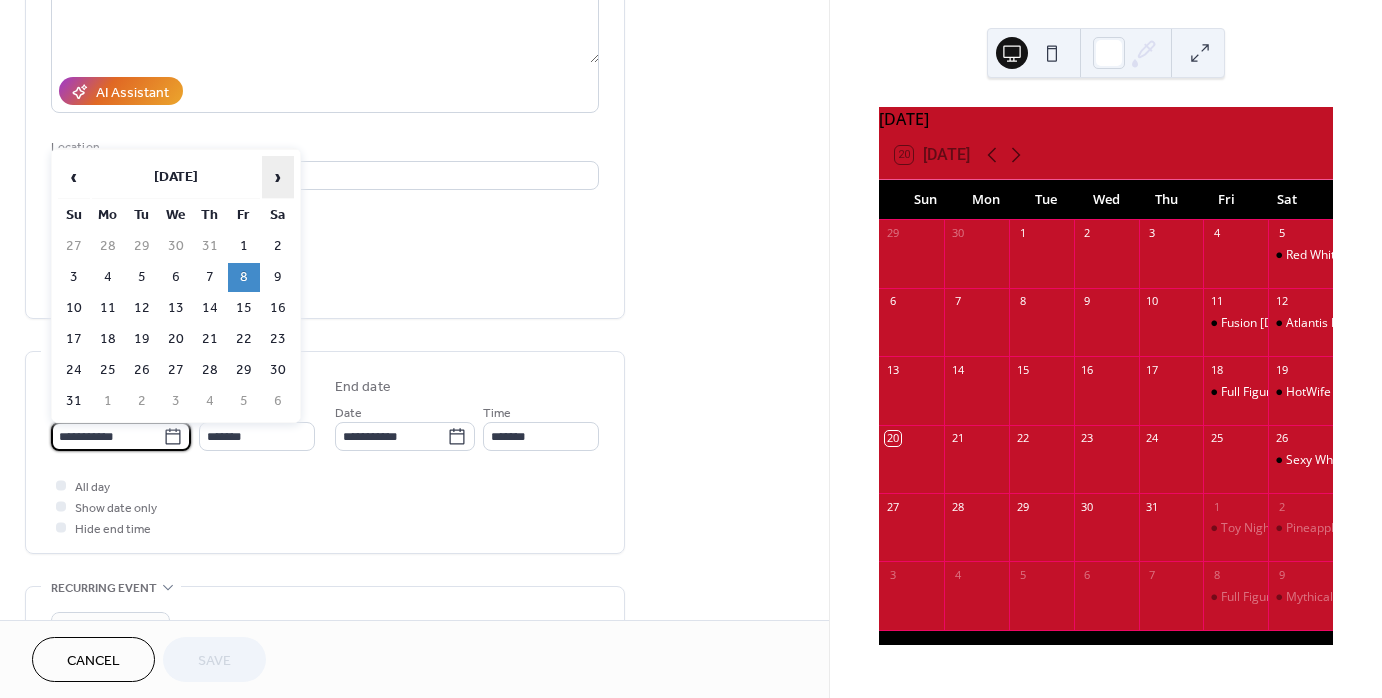 click on "›" at bounding box center (278, 177) 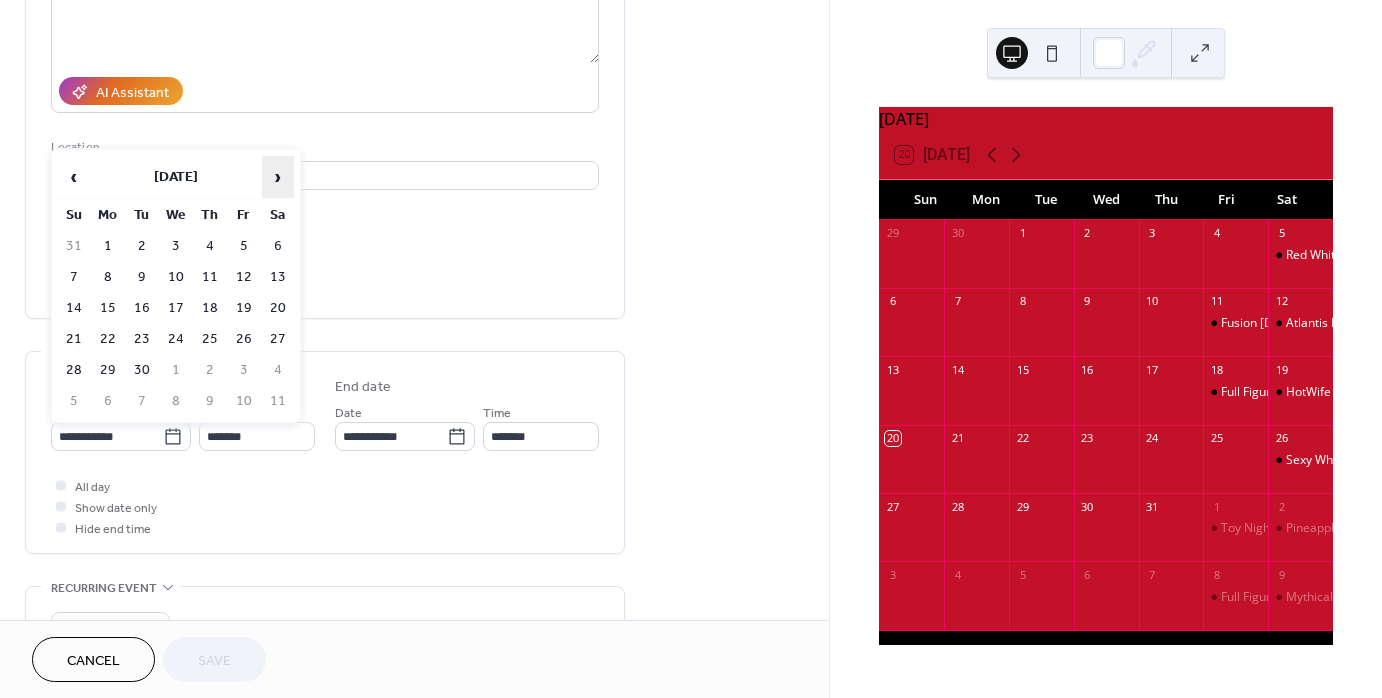 click on "›" at bounding box center (278, 177) 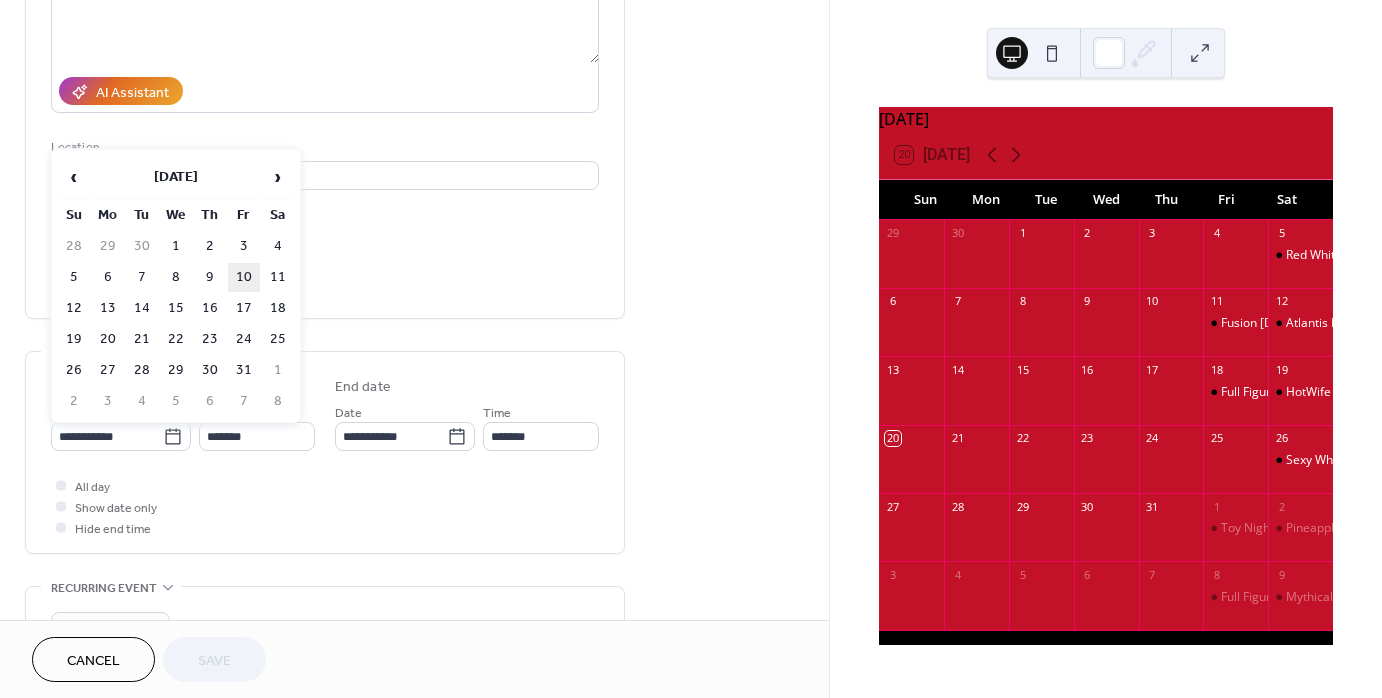 click on "10" at bounding box center [244, 277] 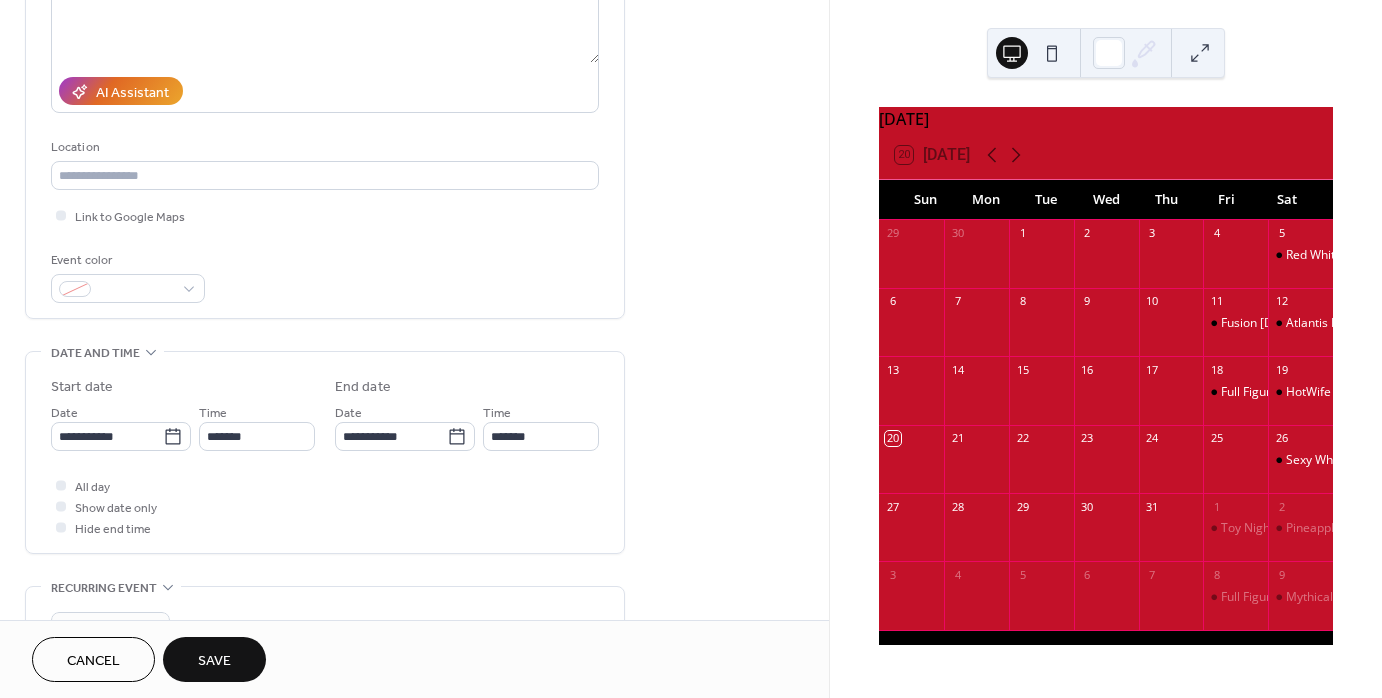 click on "Save" at bounding box center [214, 661] 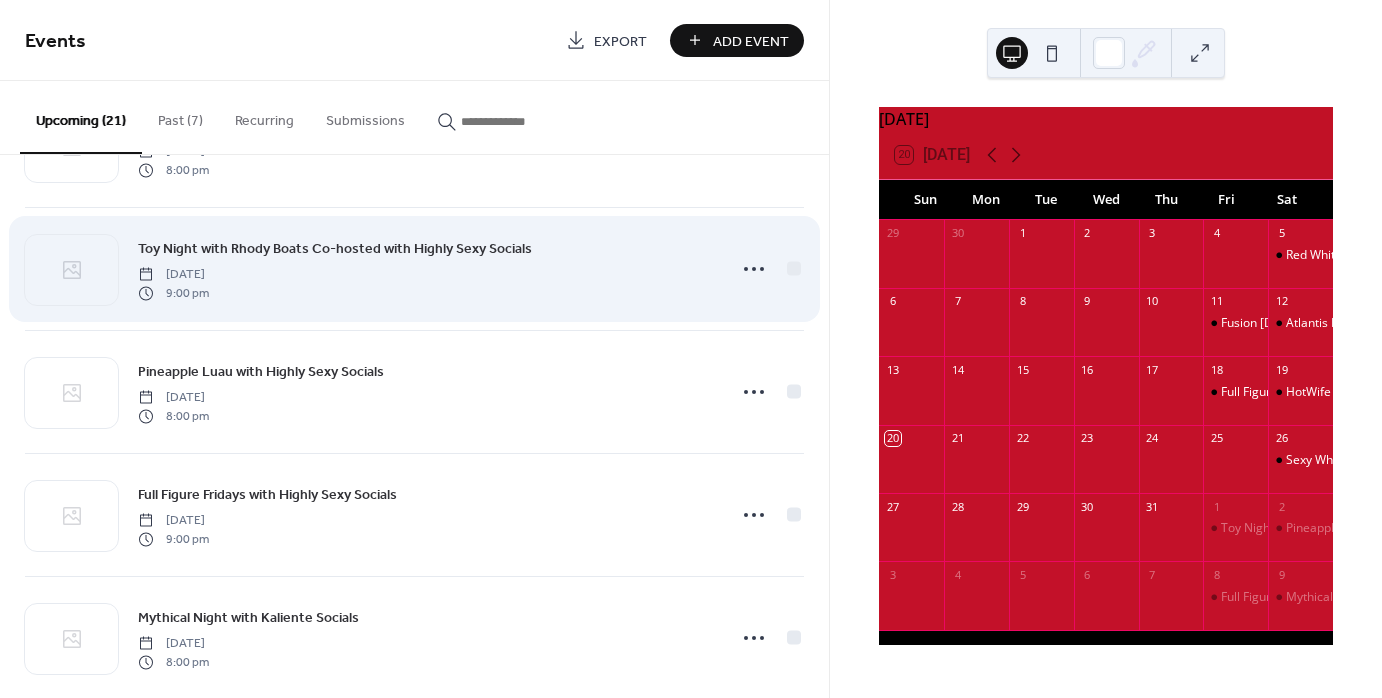 scroll, scrollTop: 200, scrollLeft: 0, axis: vertical 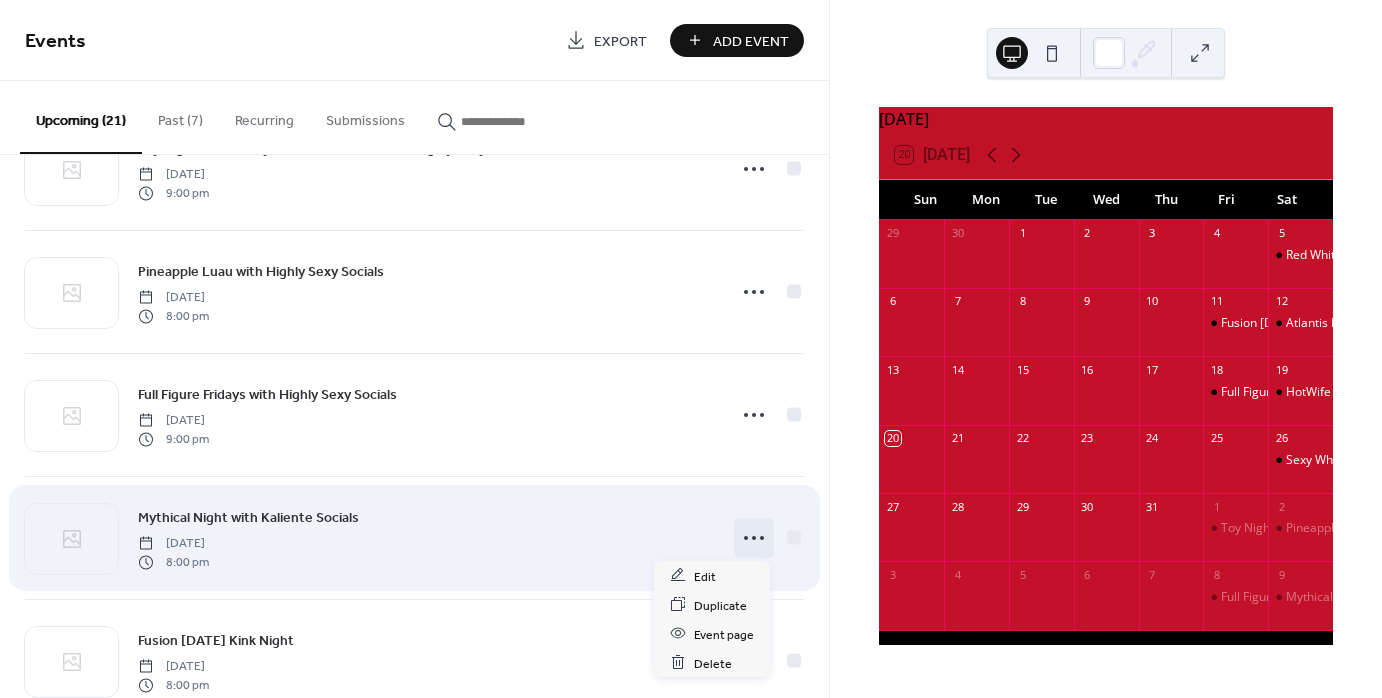 click 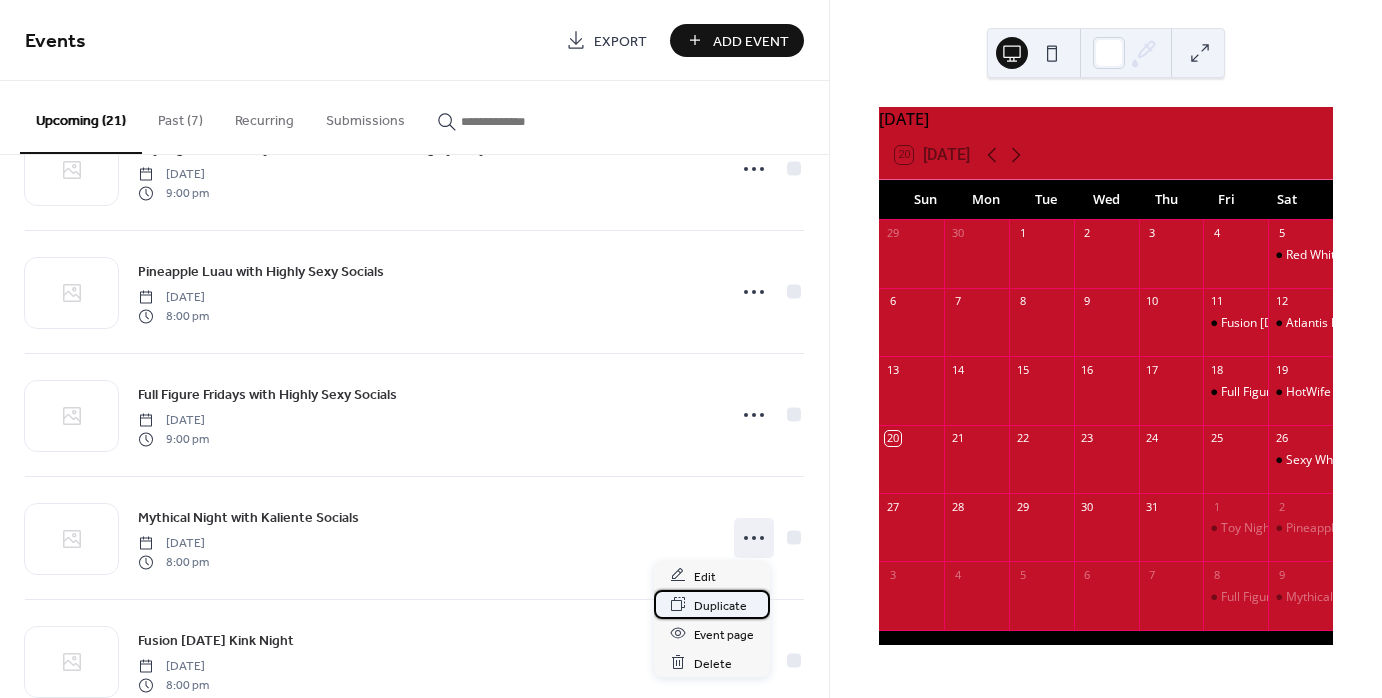 click on "Duplicate" at bounding box center [720, 605] 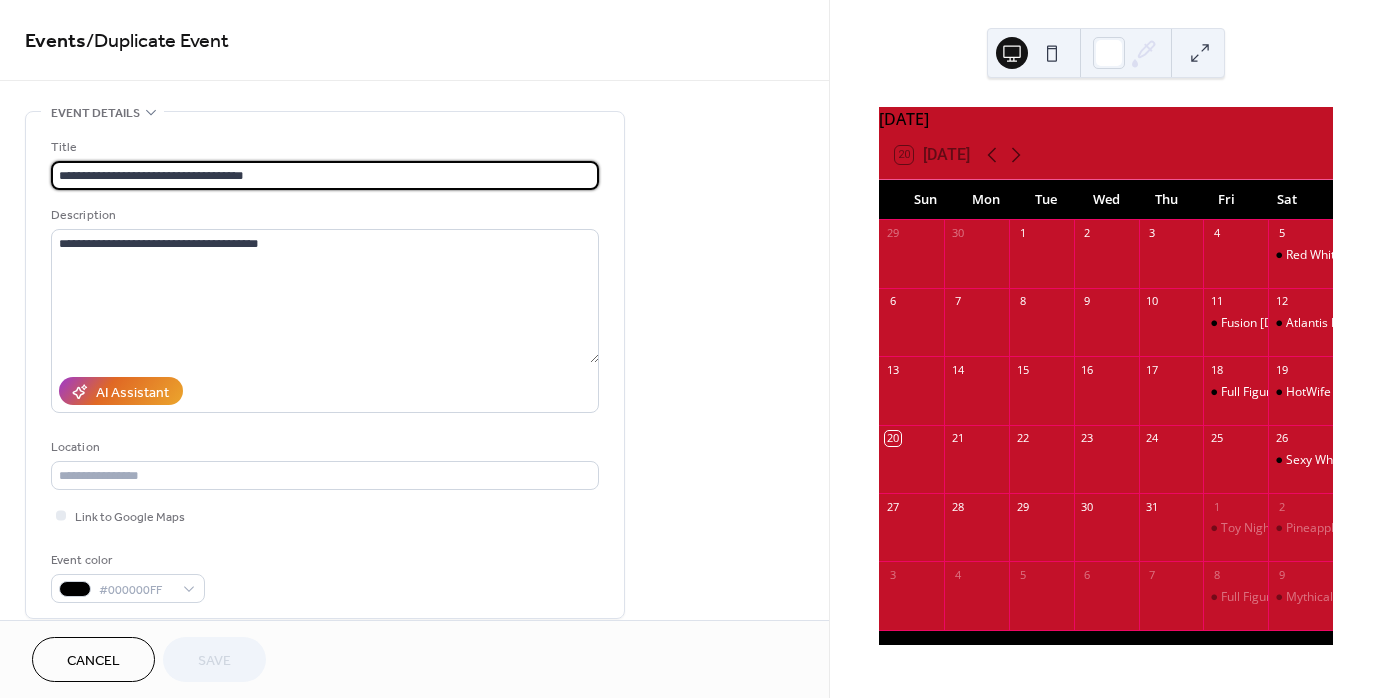drag, startPoint x: 133, startPoint y: 170, endPoint x: -77, endPoint y: 114, distance: 217.33844 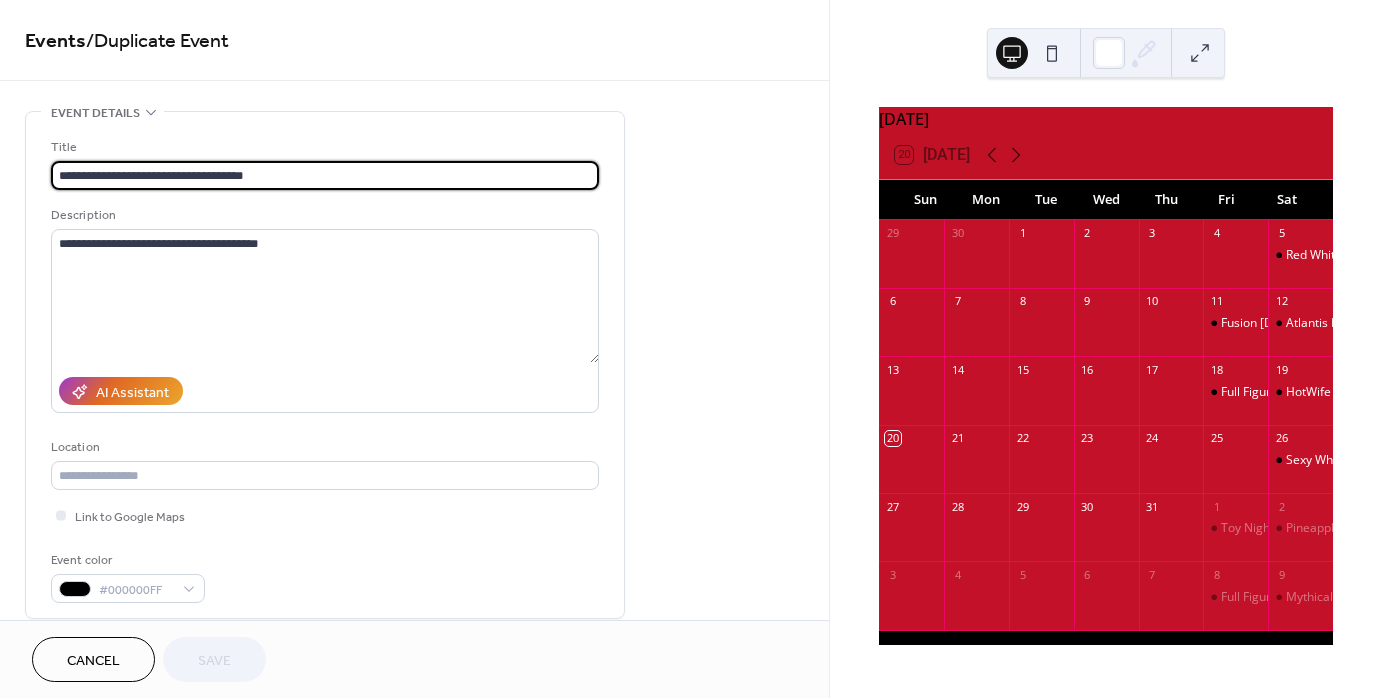 click on "**********" at bounding box center [691, 349] 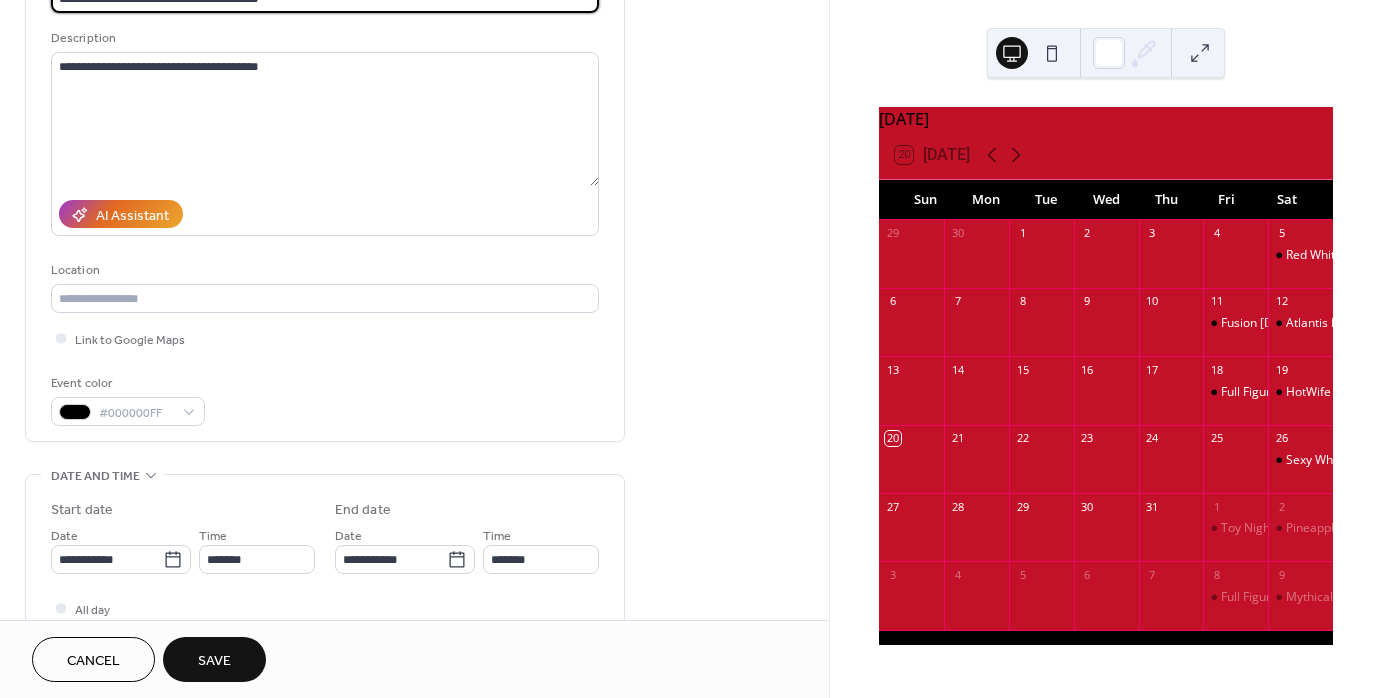 scroll, scrollTop: 200, scrollLeft: 0, axis: vertical 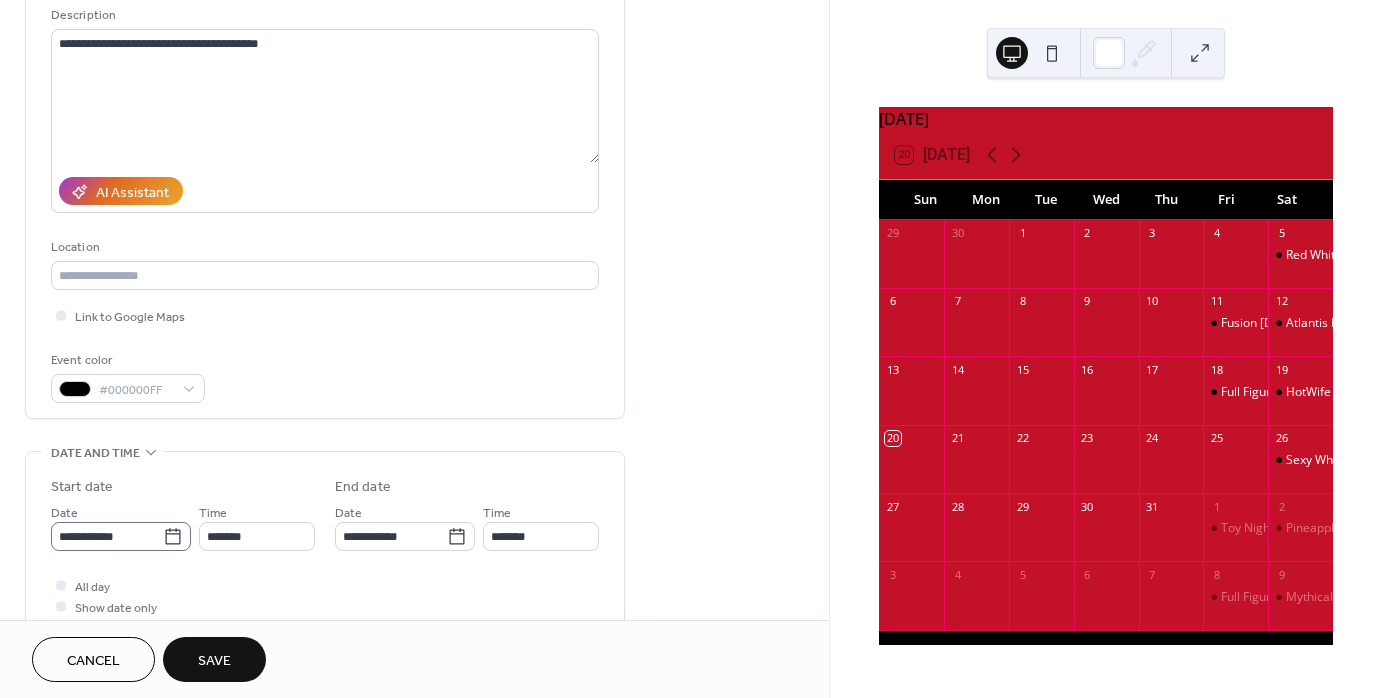 type on "**********" 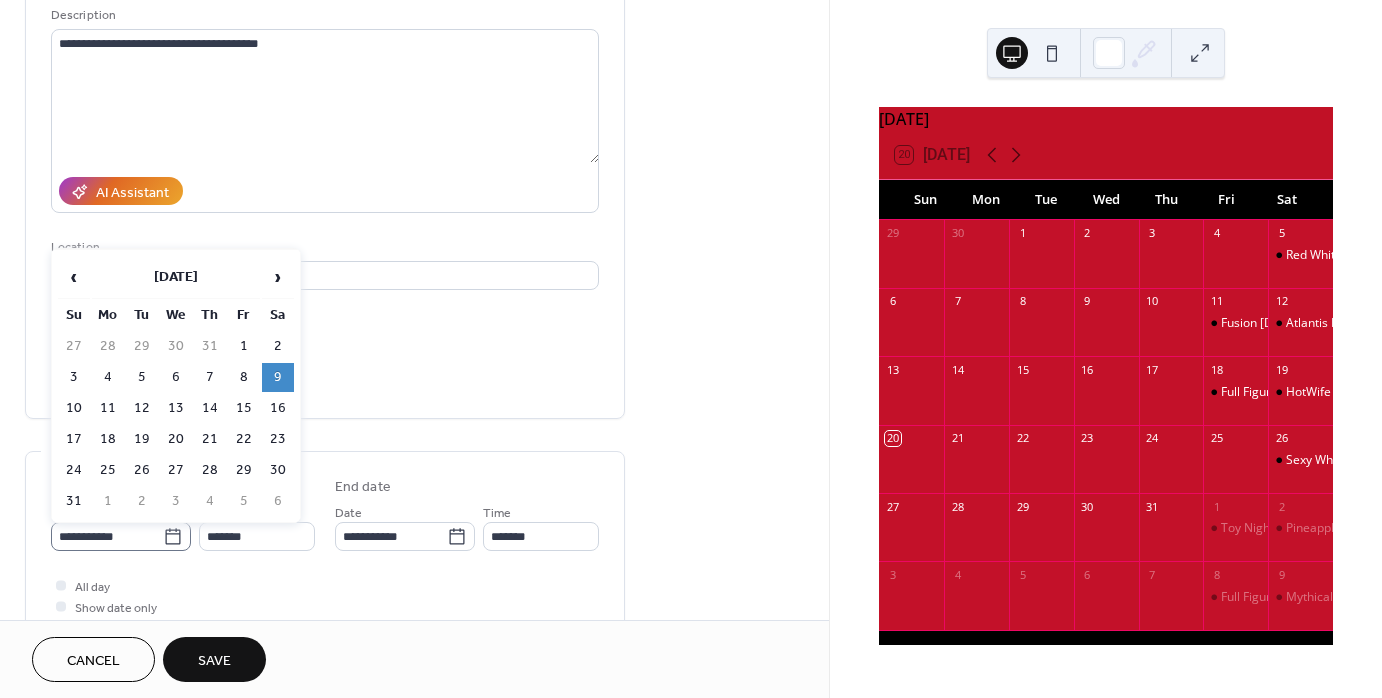 click 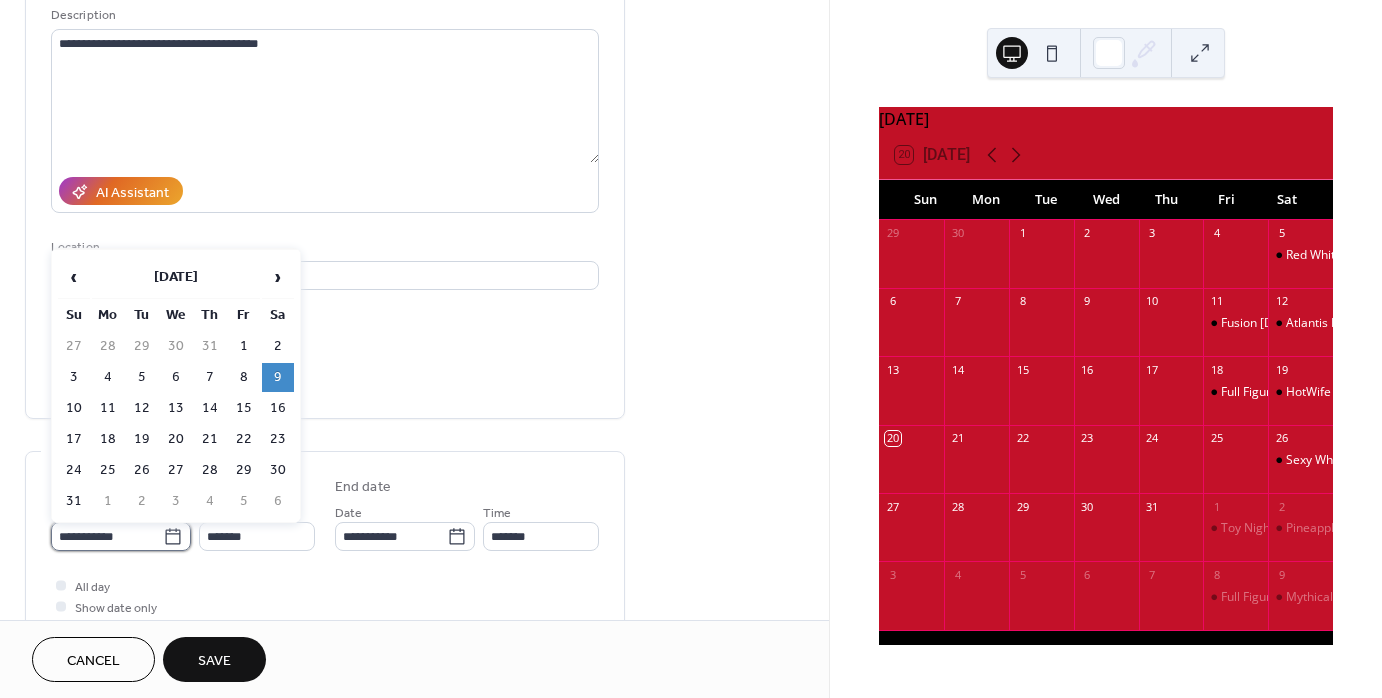 click on "**********" at bounding box center [107, 536] 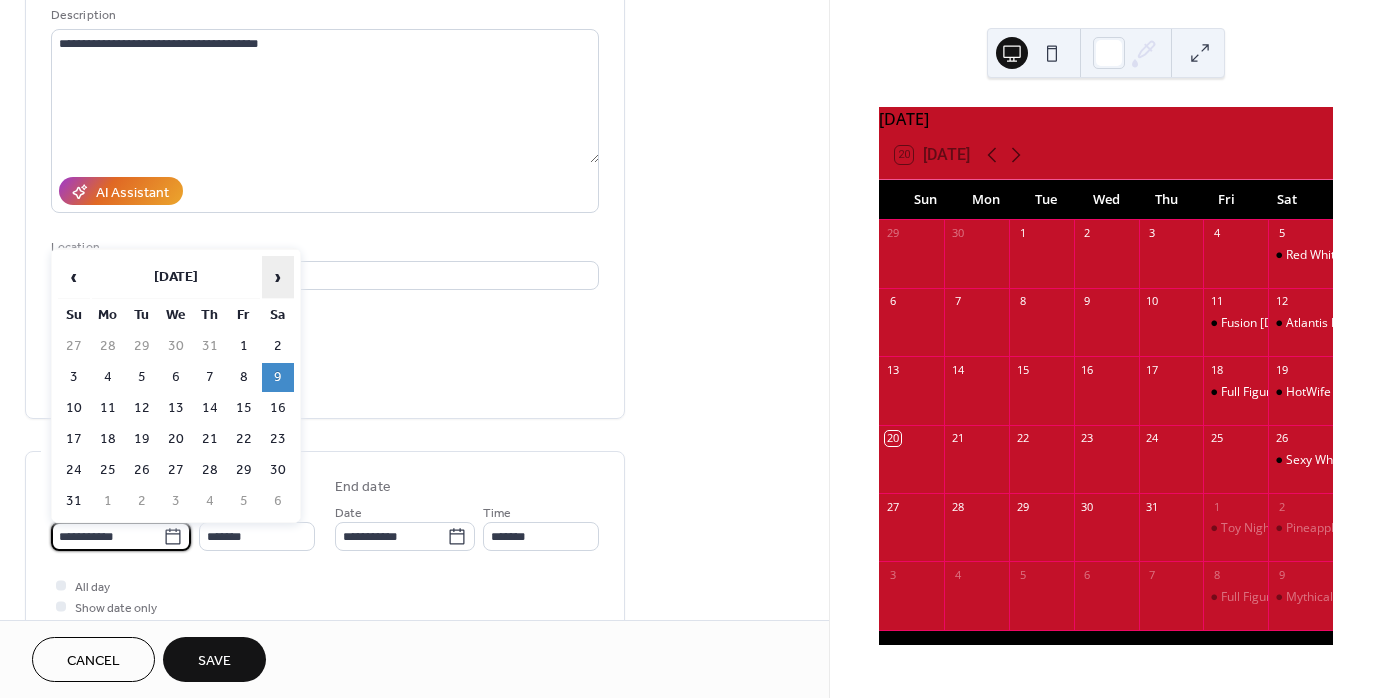 click on "›" at bounding box center [278, 277] 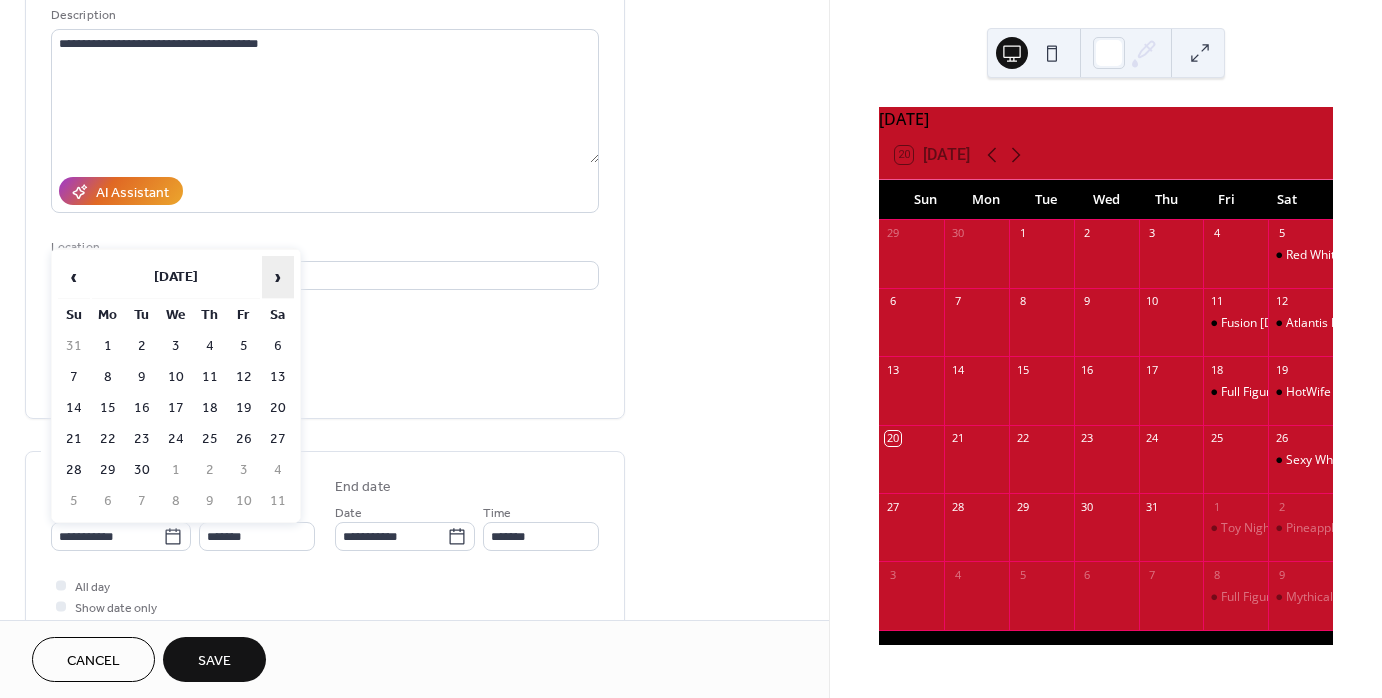 click on "›" at bounding box center (278, 277) 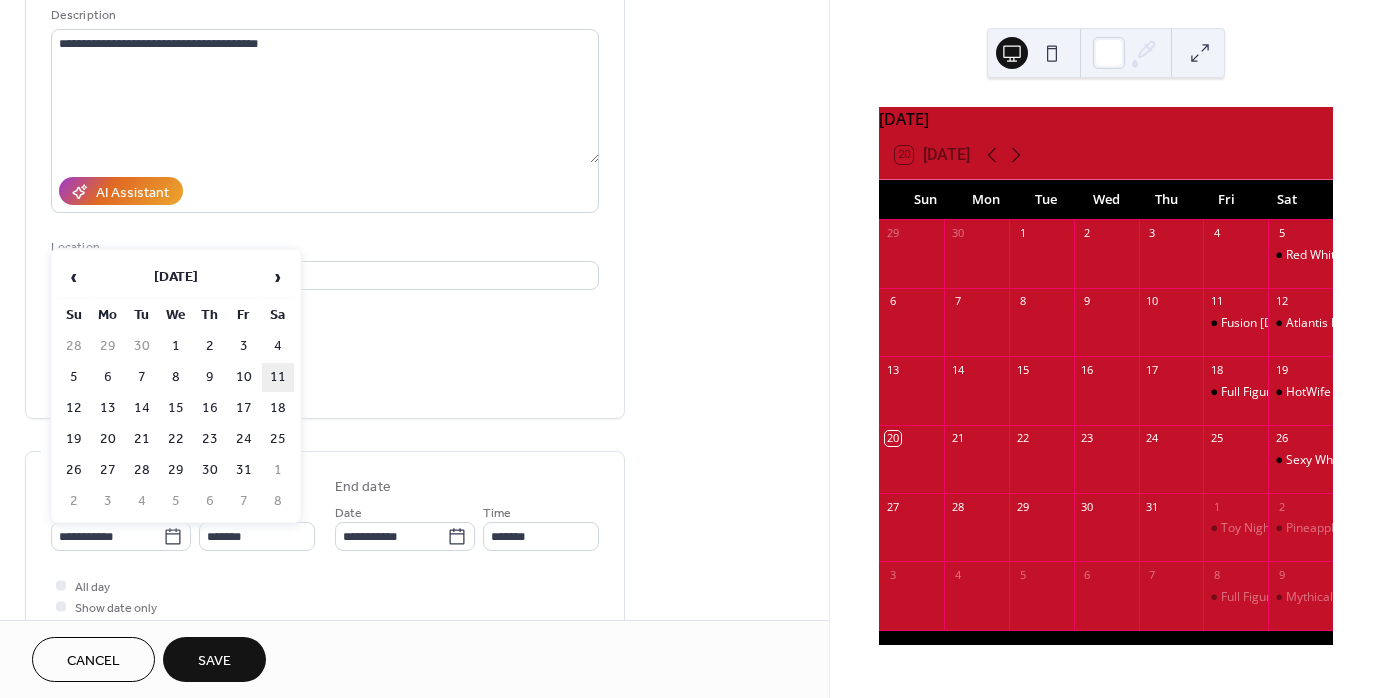click on "11" at bounding box center (278, 377) 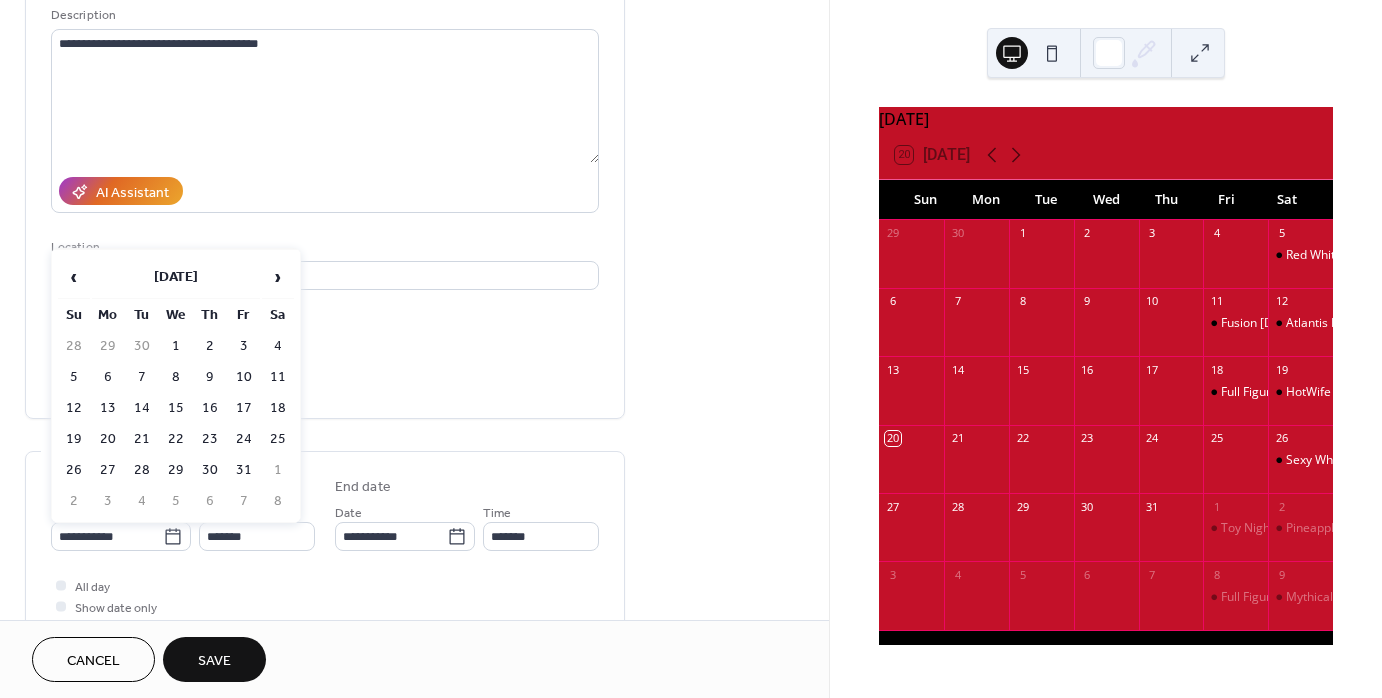 type on "**********" 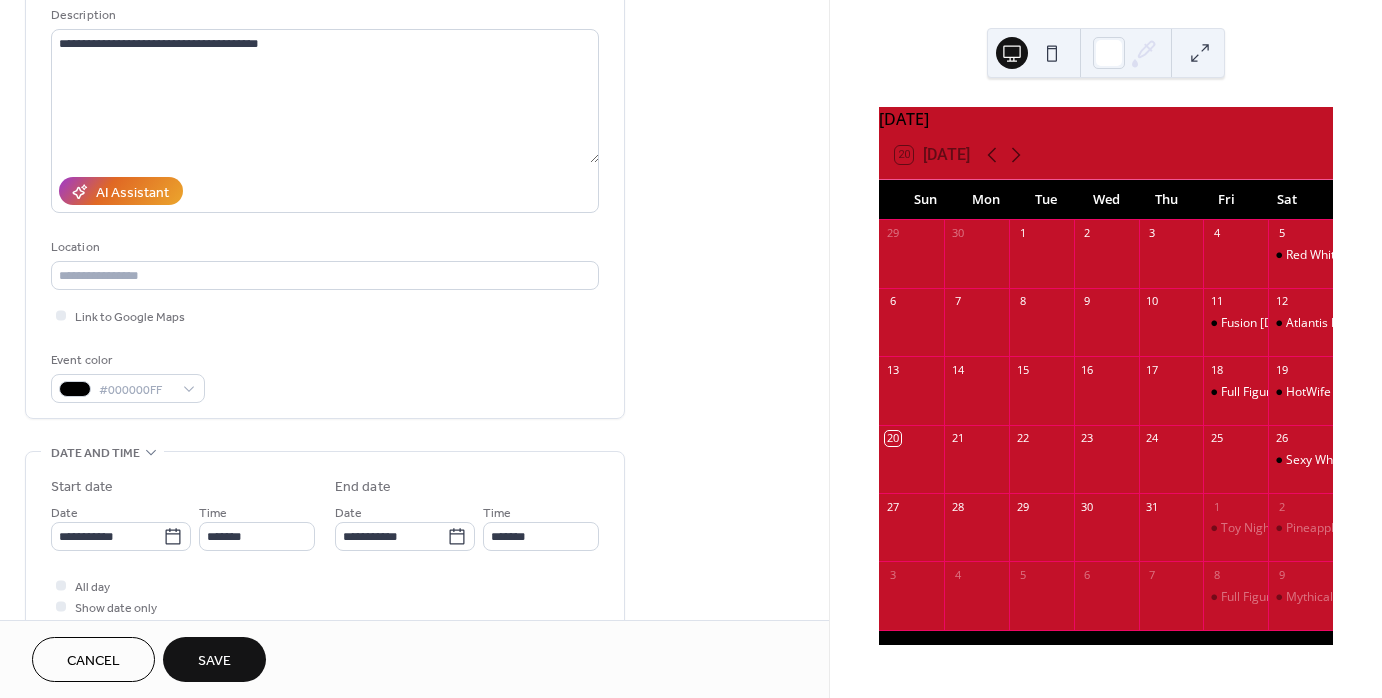 click on "Save" at bounding box center (214, 661) 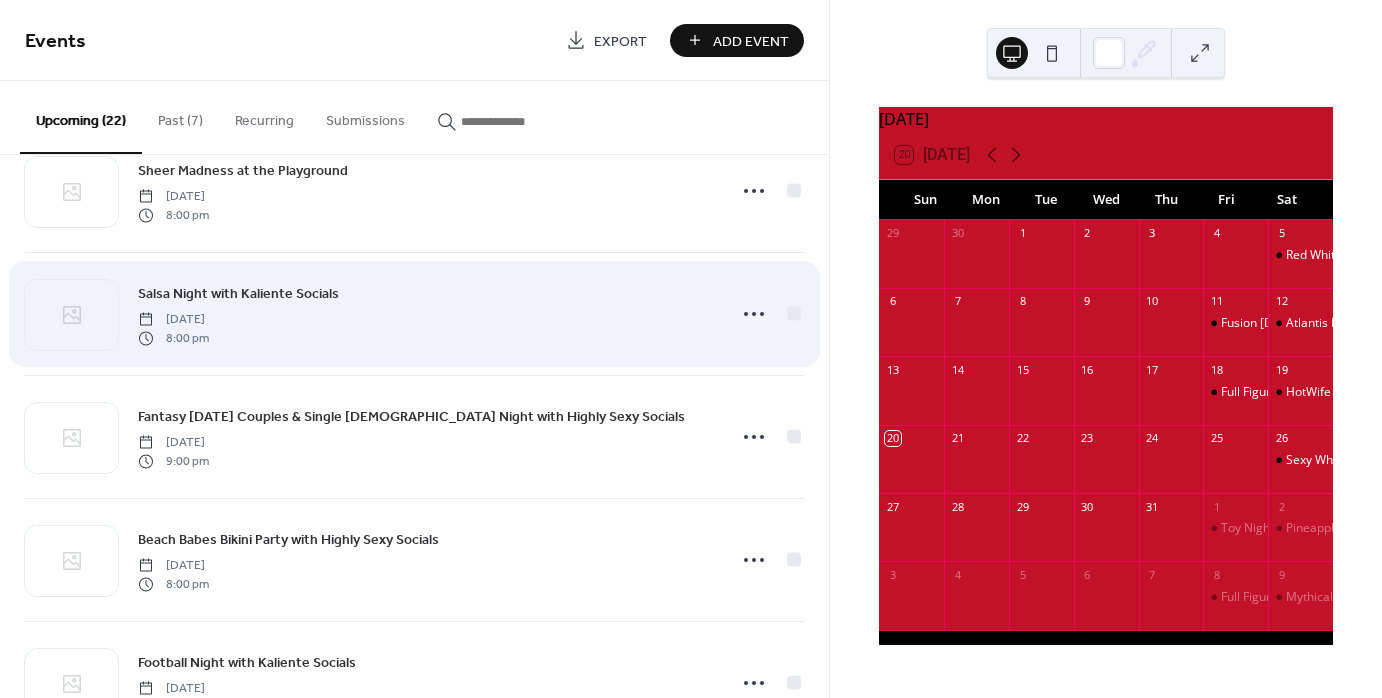 scroll, scrollTop: 800, scrollLeft: 0, axis: vertical 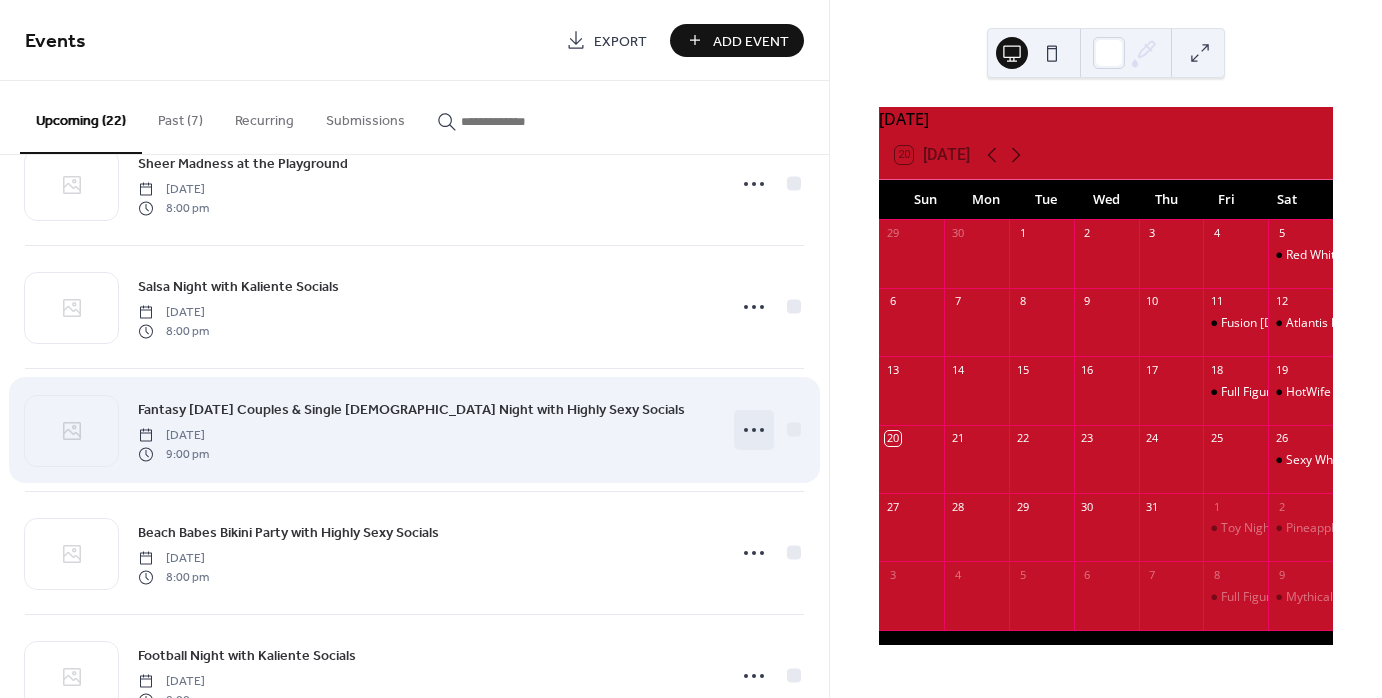 click 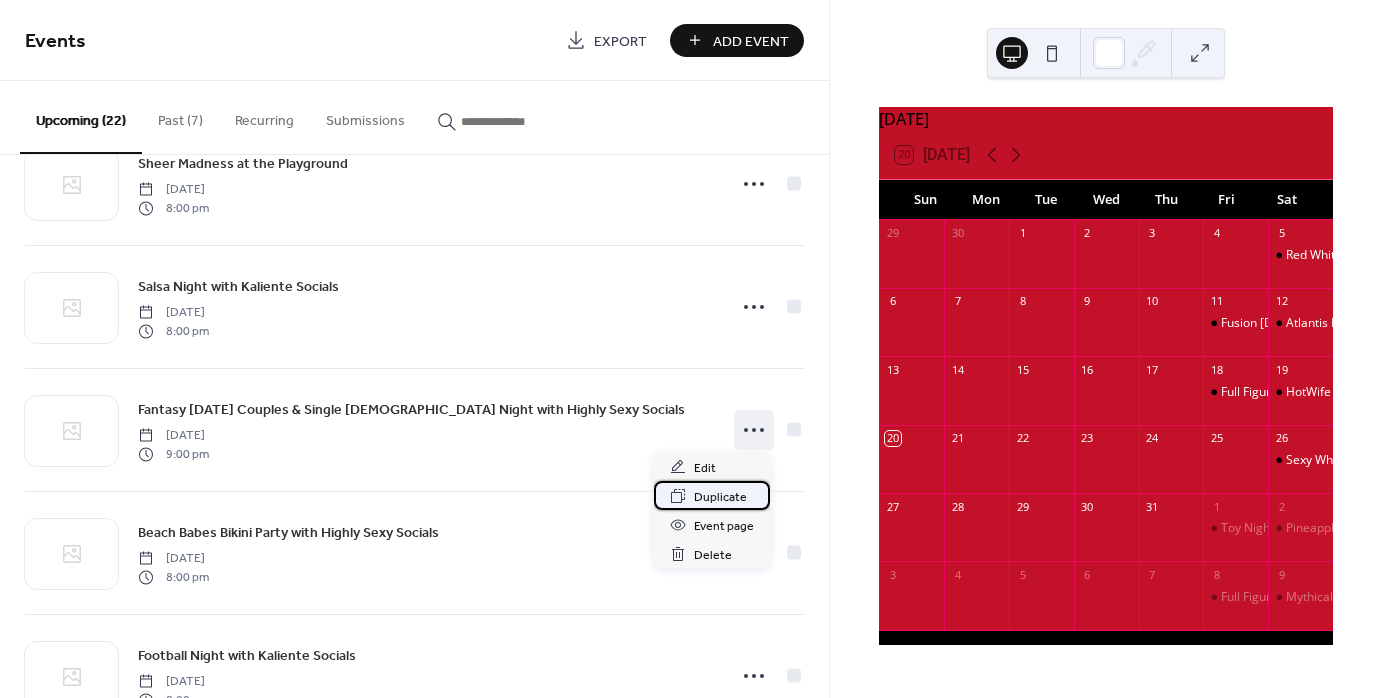 click on "Duplicate" at bounding box center [720, 497] 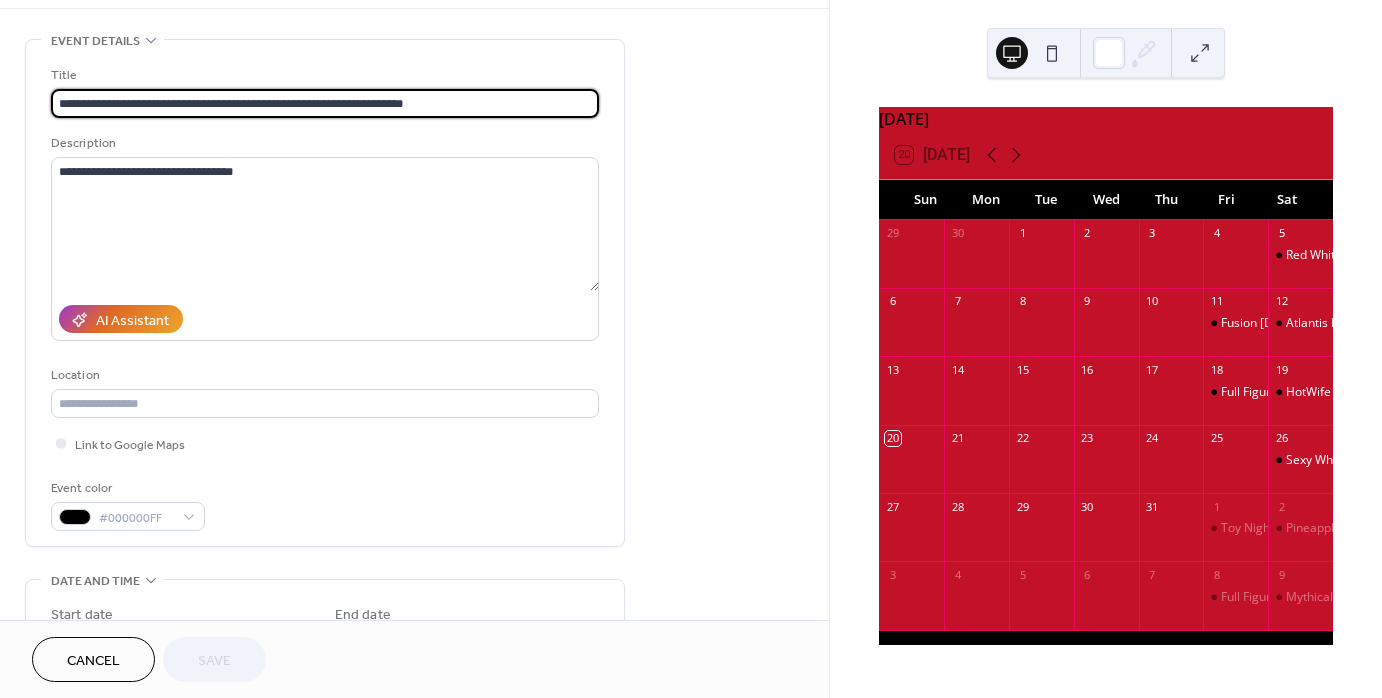 scroll, scrollTop: 200, scrollLeft: 0, axis: vertical 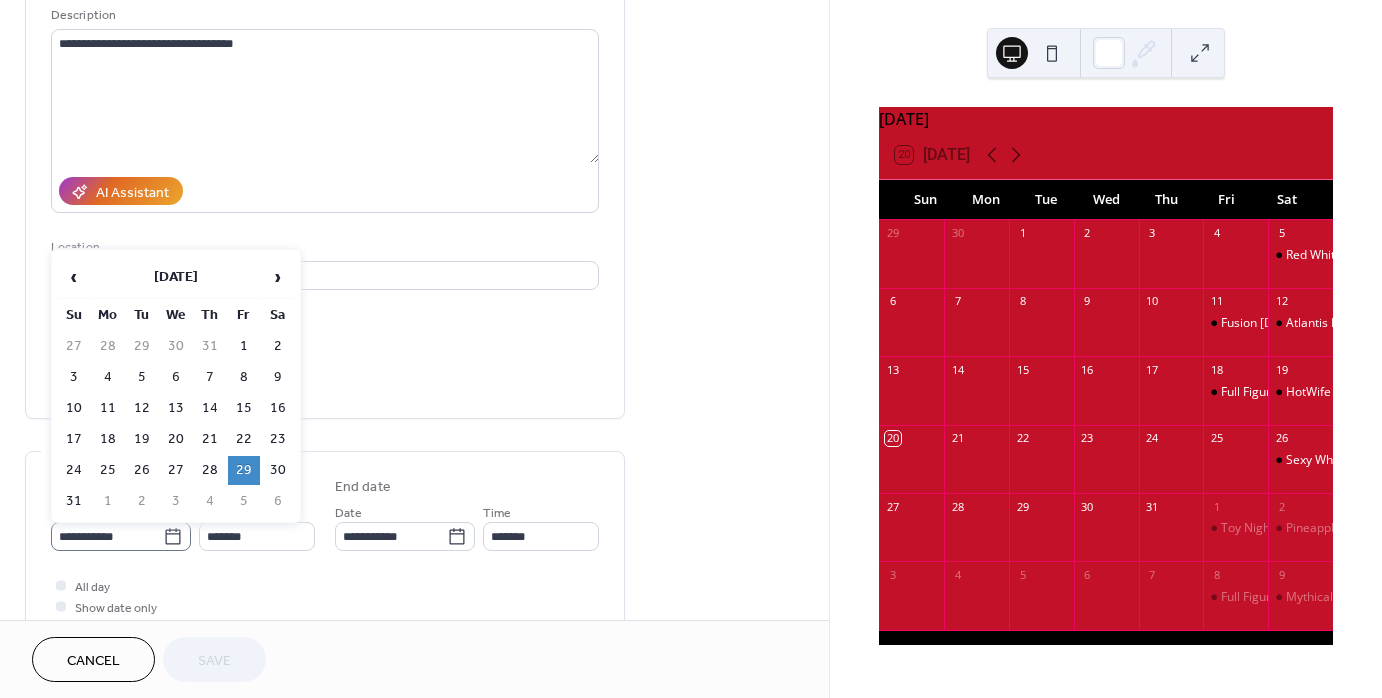 click 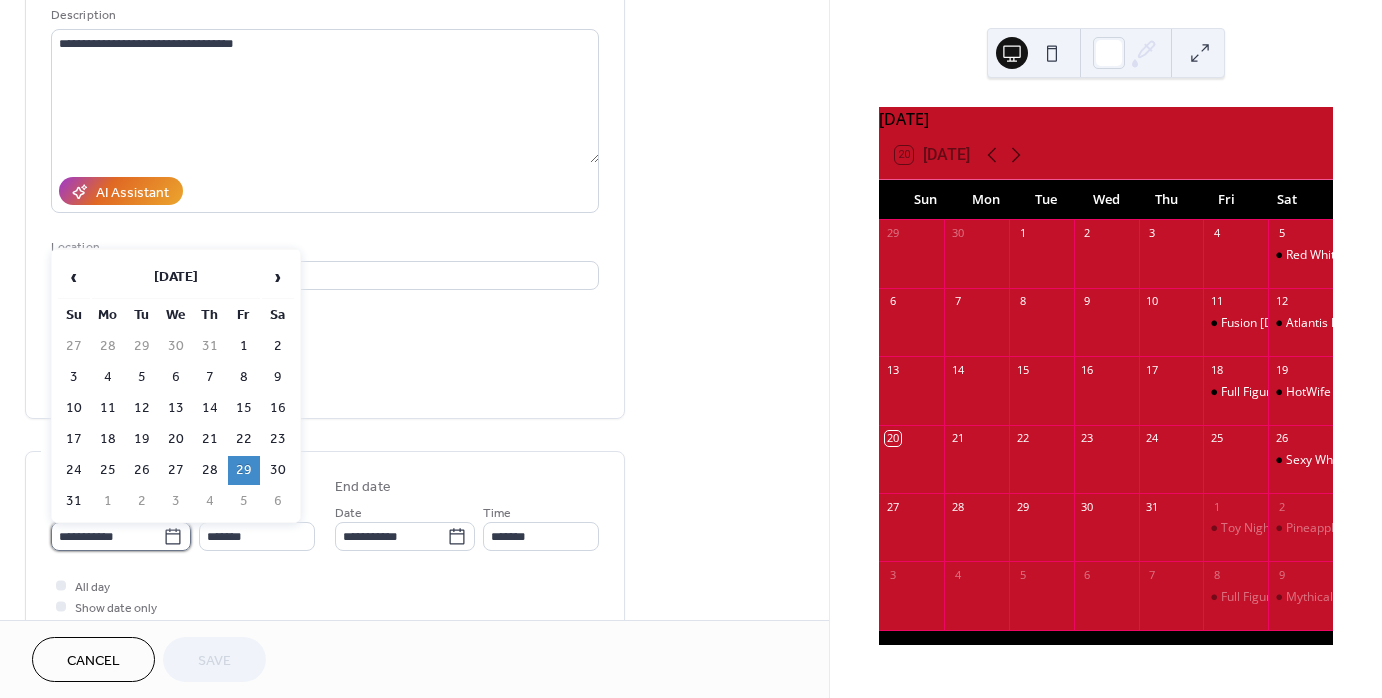 click on "**********" at bounding box center [107, 536] 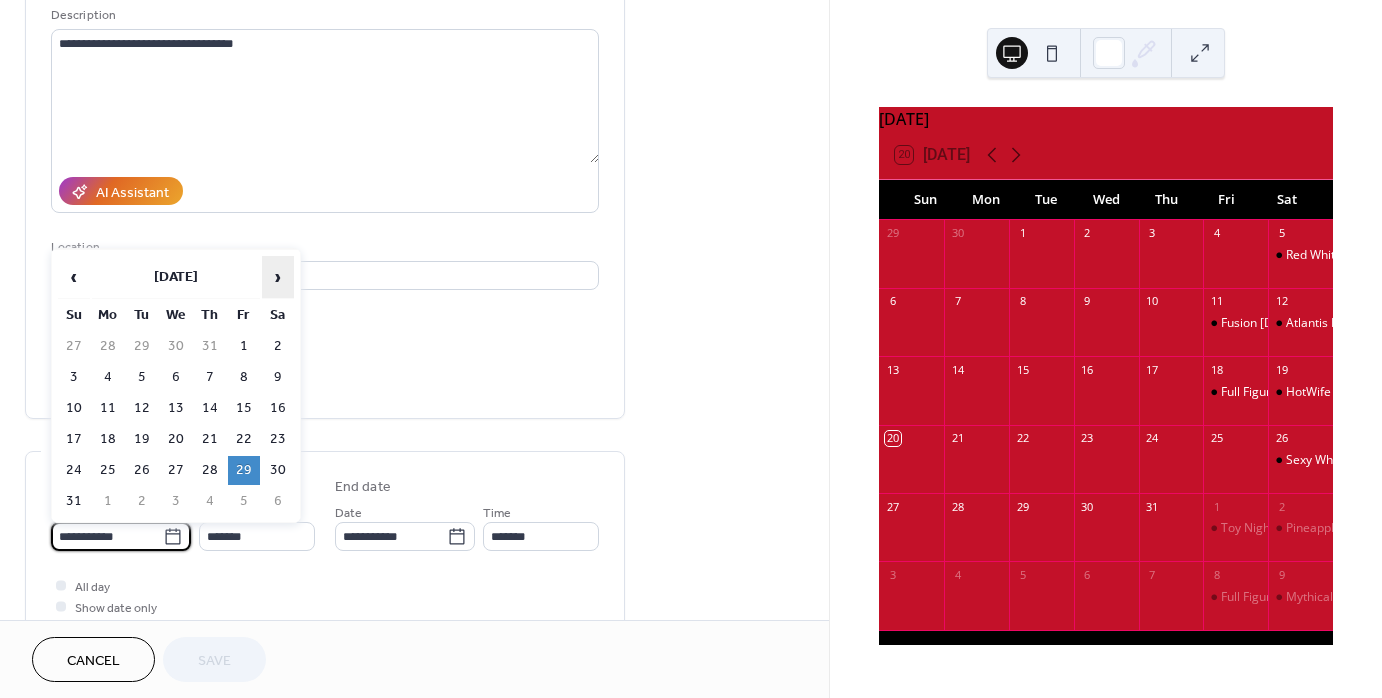 click on "›" at bounding box center (278, 277) 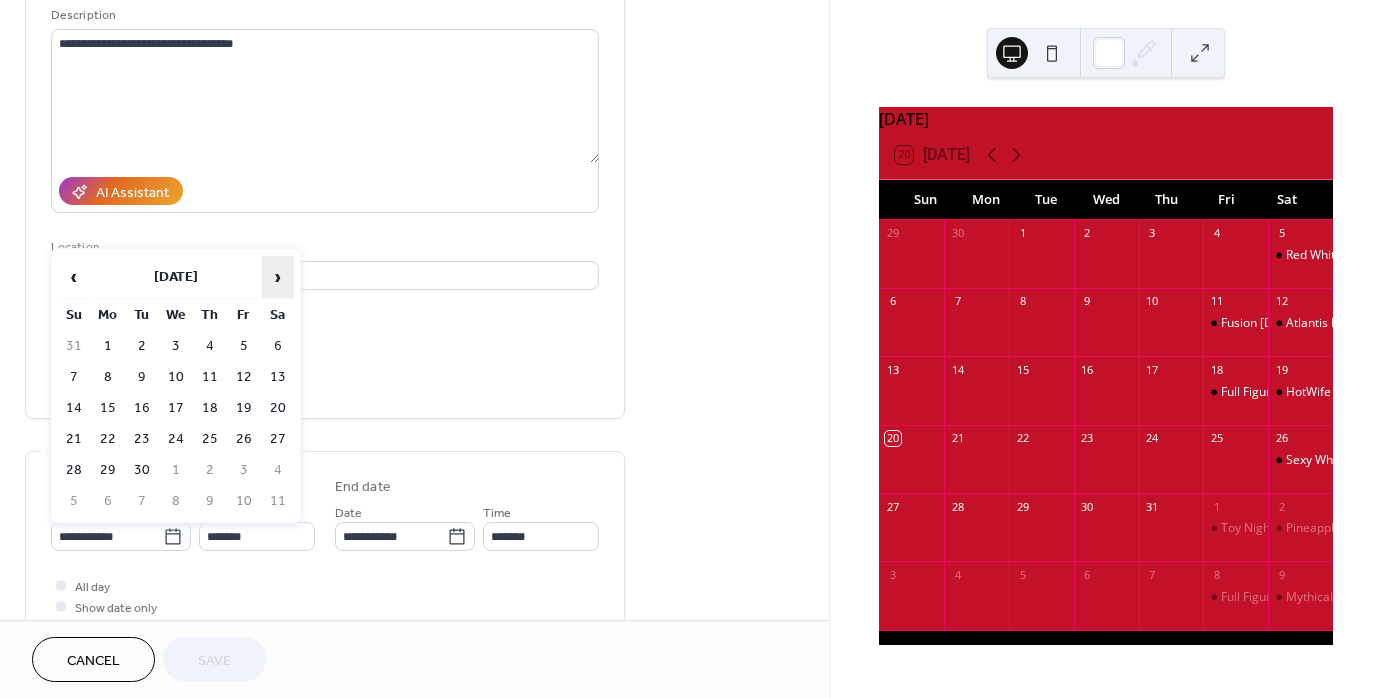 click on "›" at bounding box center (278, 277) 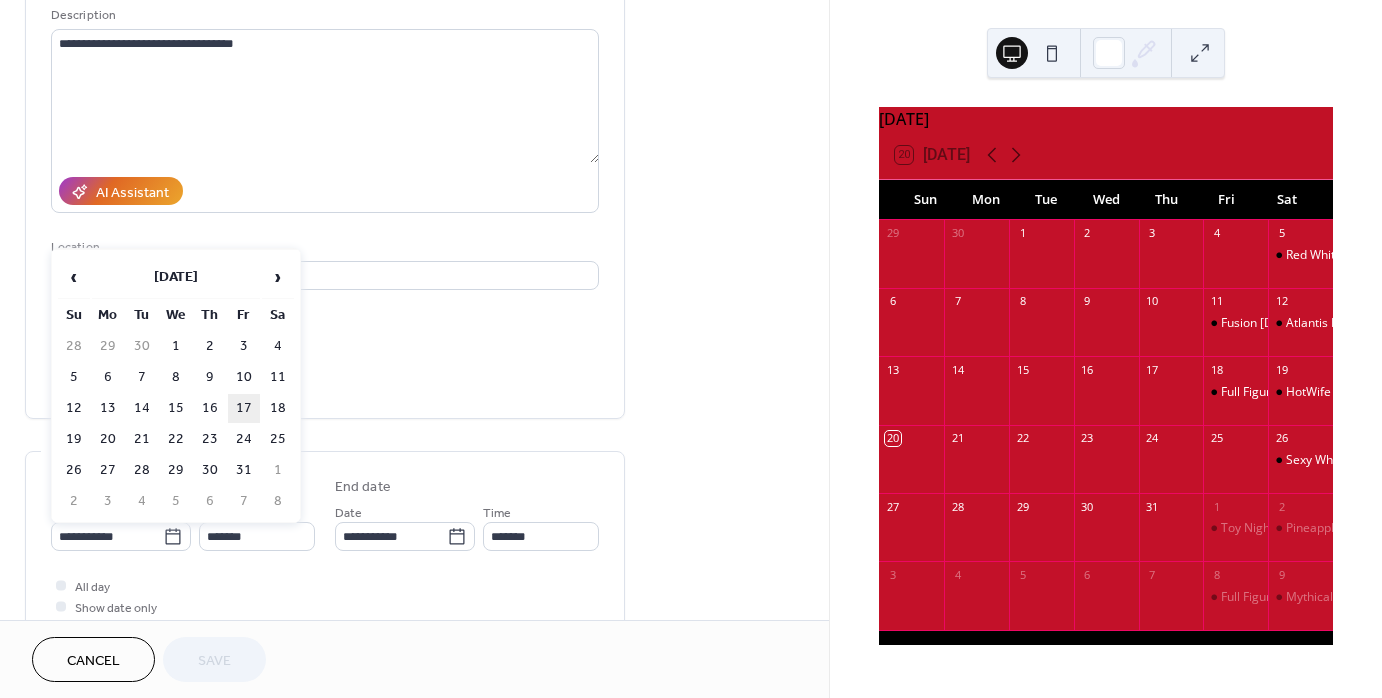 click on "17" at bounding box center (244, 408) 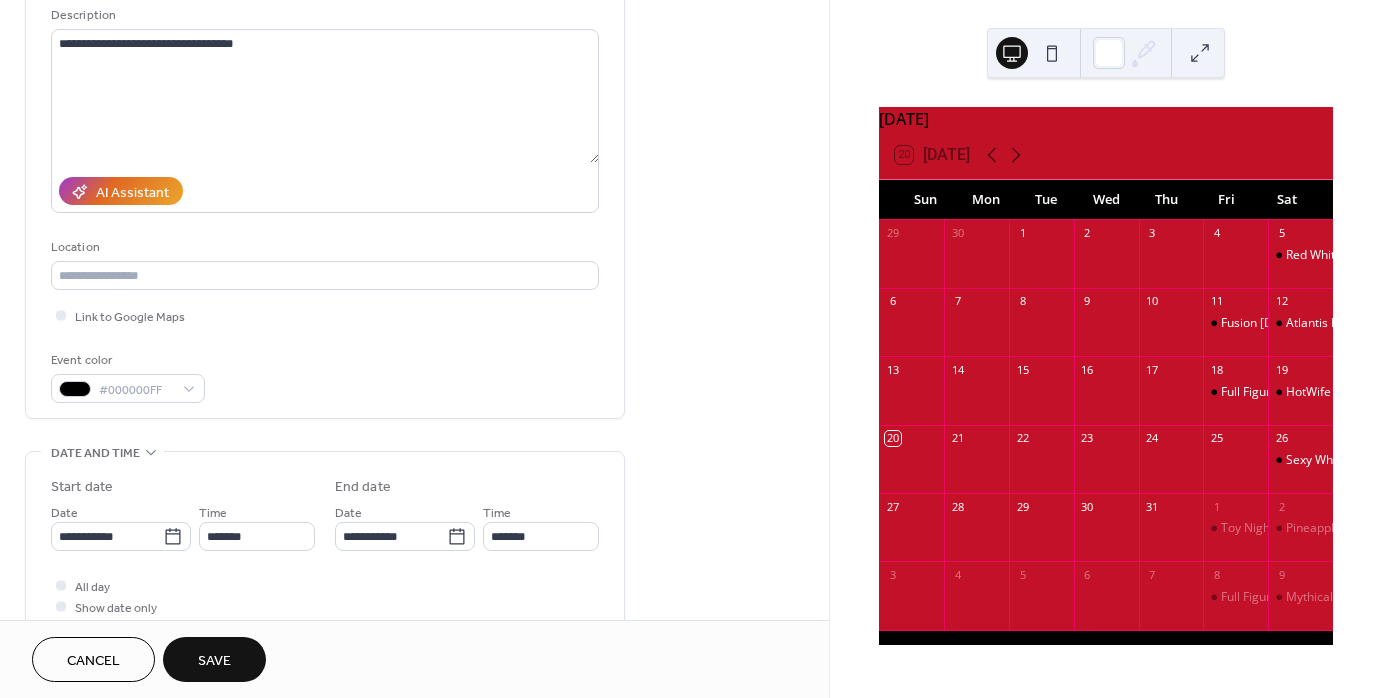 click on "Save" at bounding box center [214, 661] 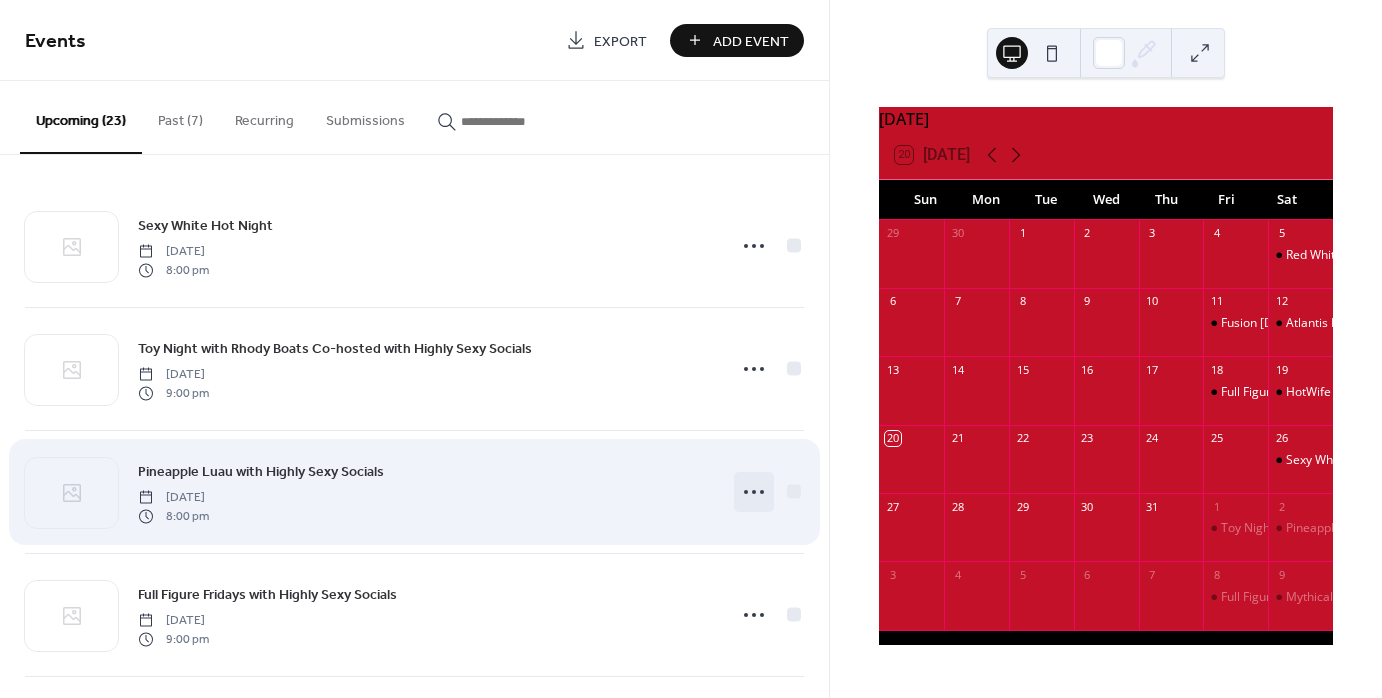 click 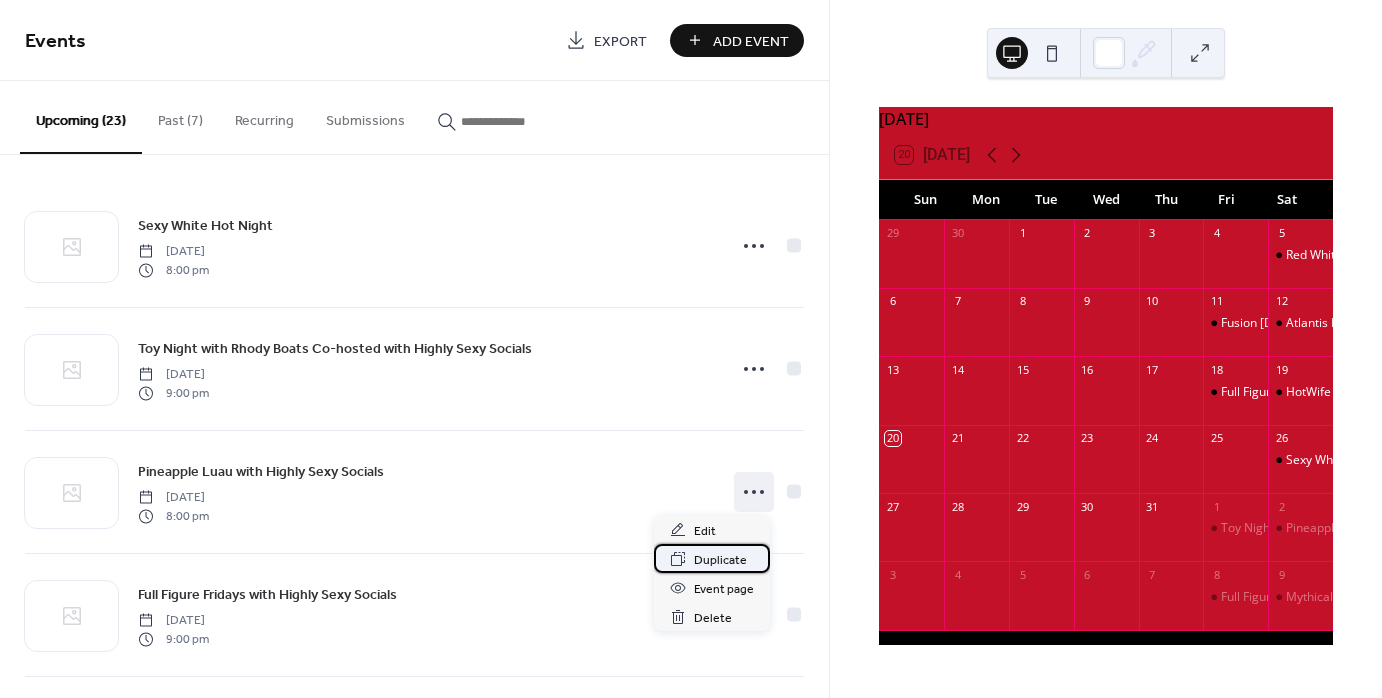 click on "Duplicate" at bounding box center [720, 560] 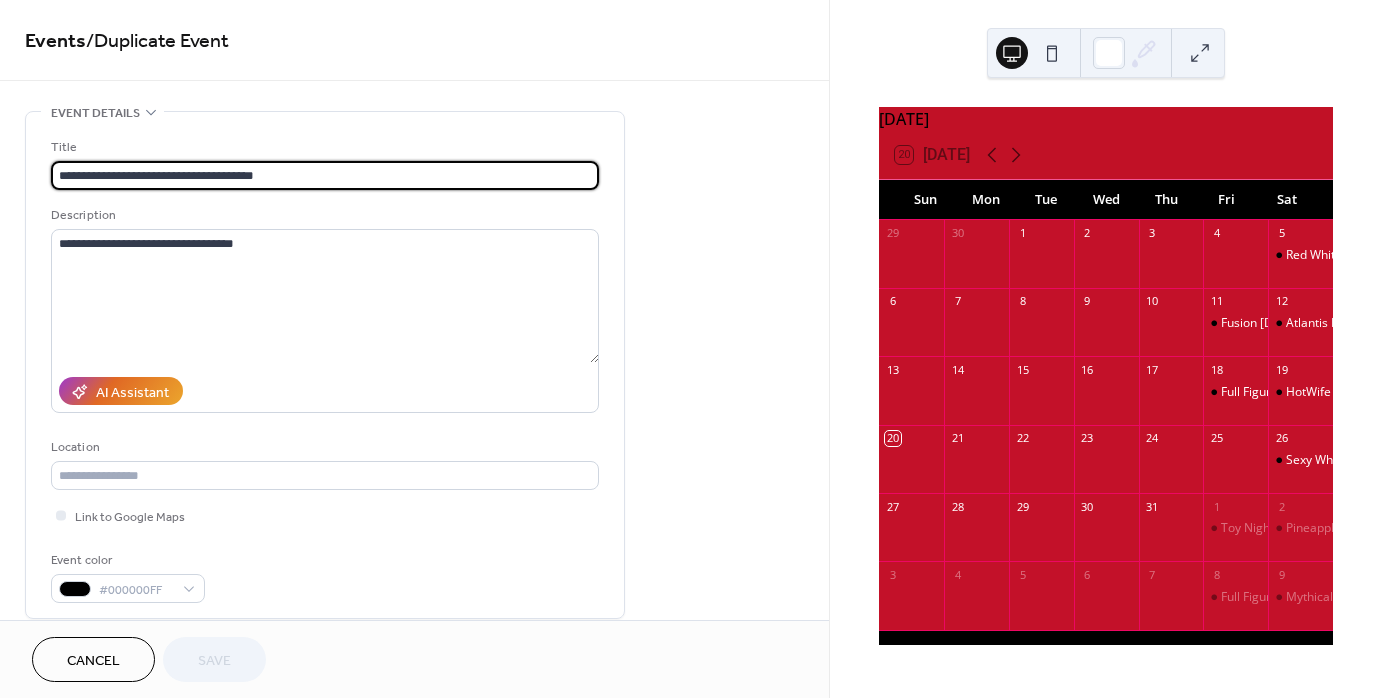 scroll, scrollTop: 0, scrollLeft: 0, axis: both 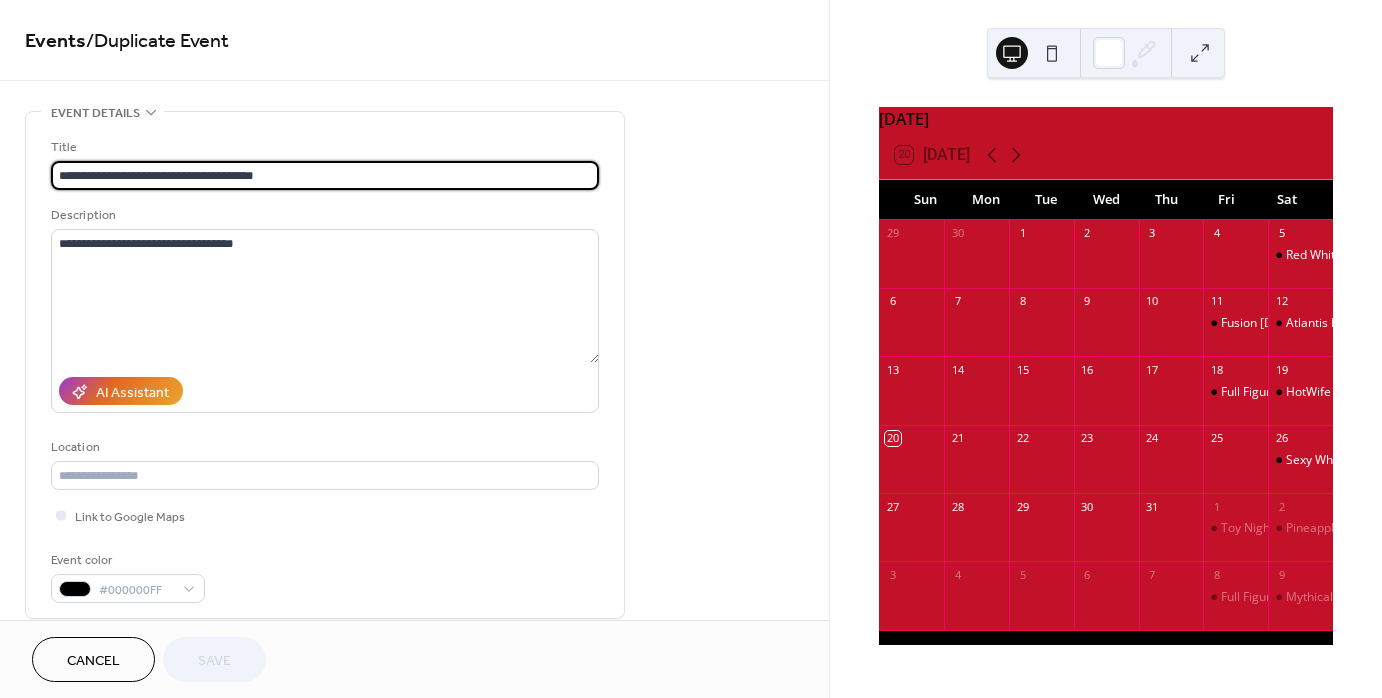 drag, startPoint x: 136, startPoint y: 176, endPoint x: -44, endPoint y: 183, distance: 180.13606 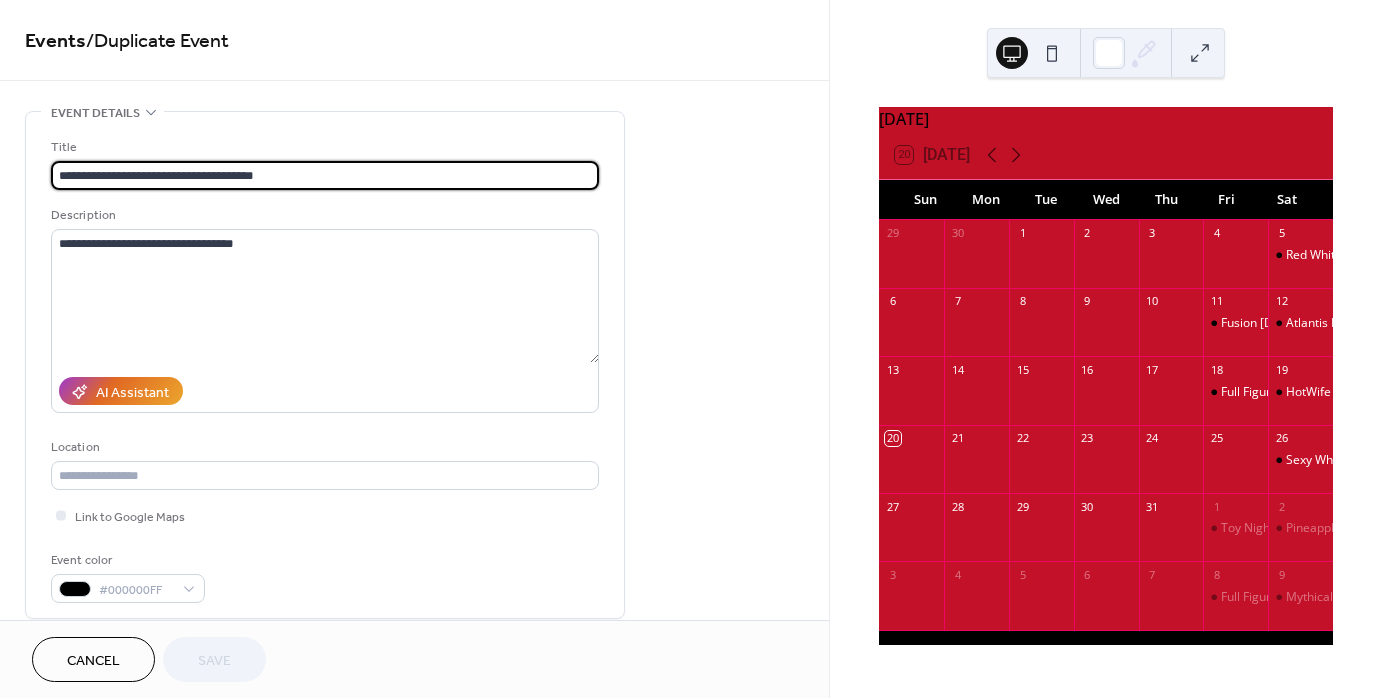 click on "**********" at bounding box center [691, 349] 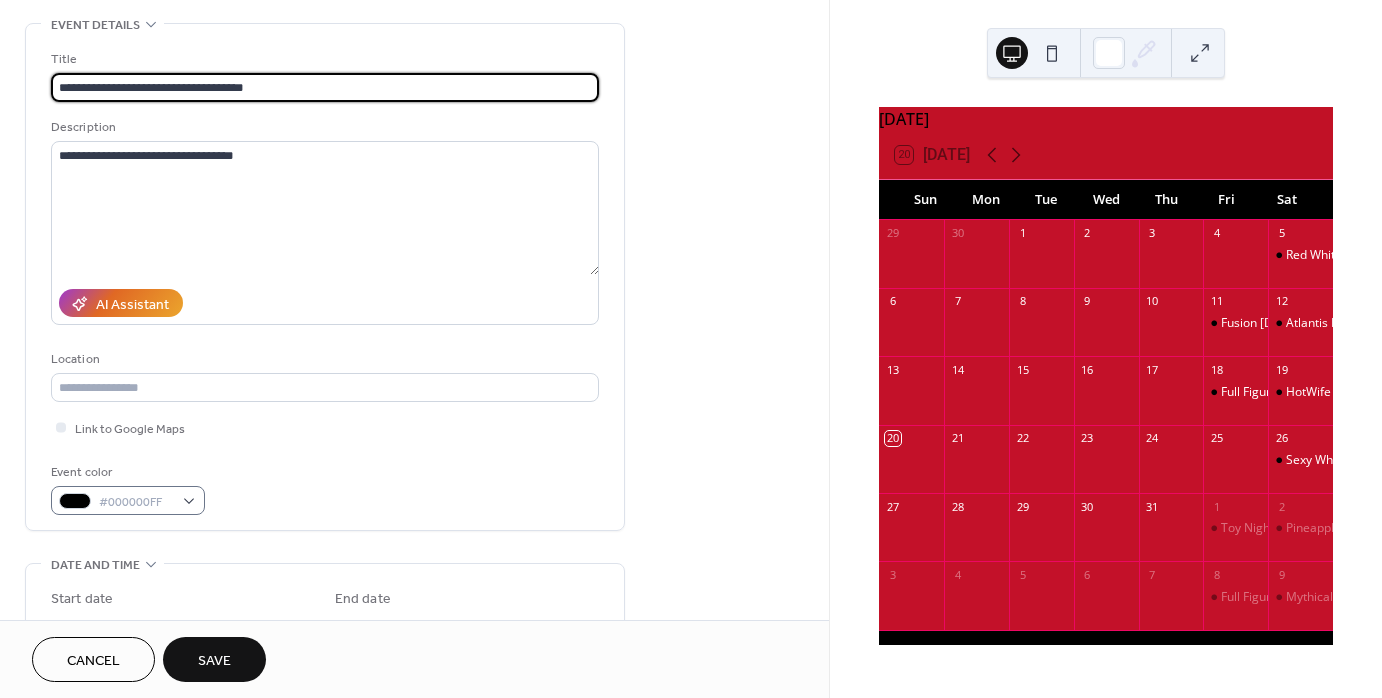 scroll, scrollTop: 300, scrollLeft: 0, axis: vertical 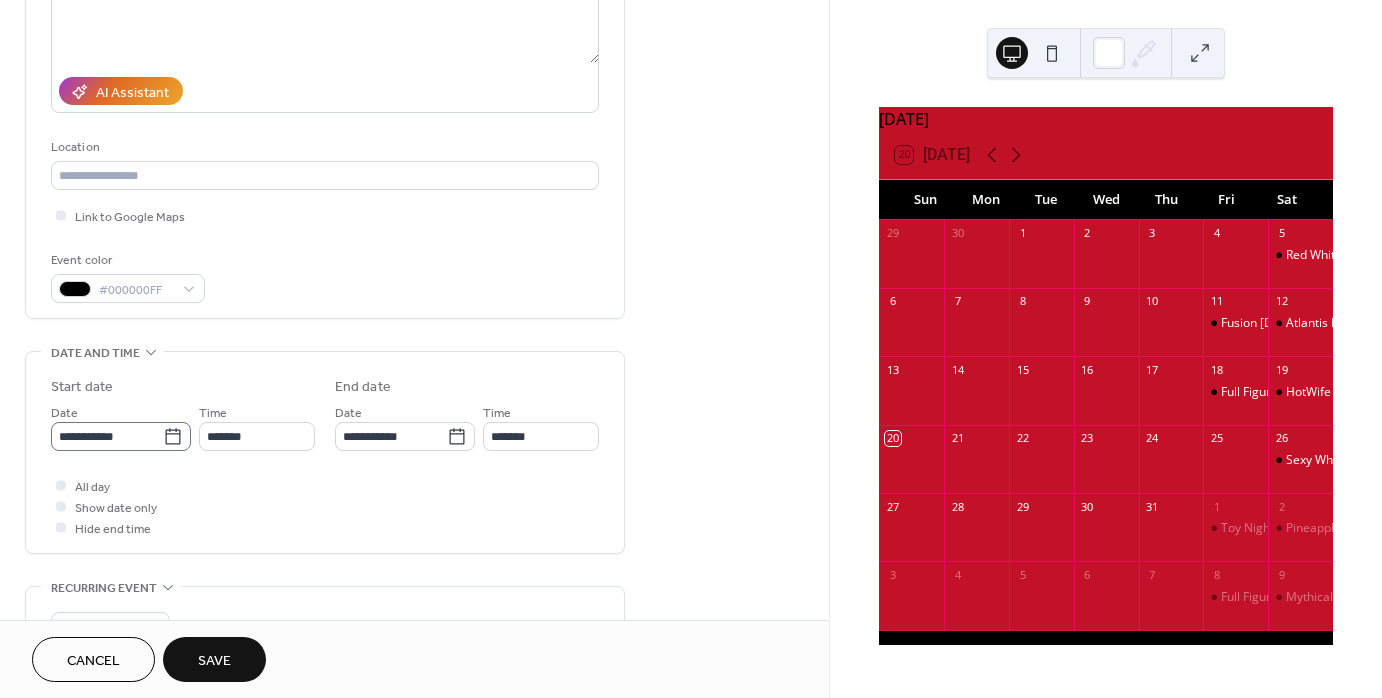 type on "**********" 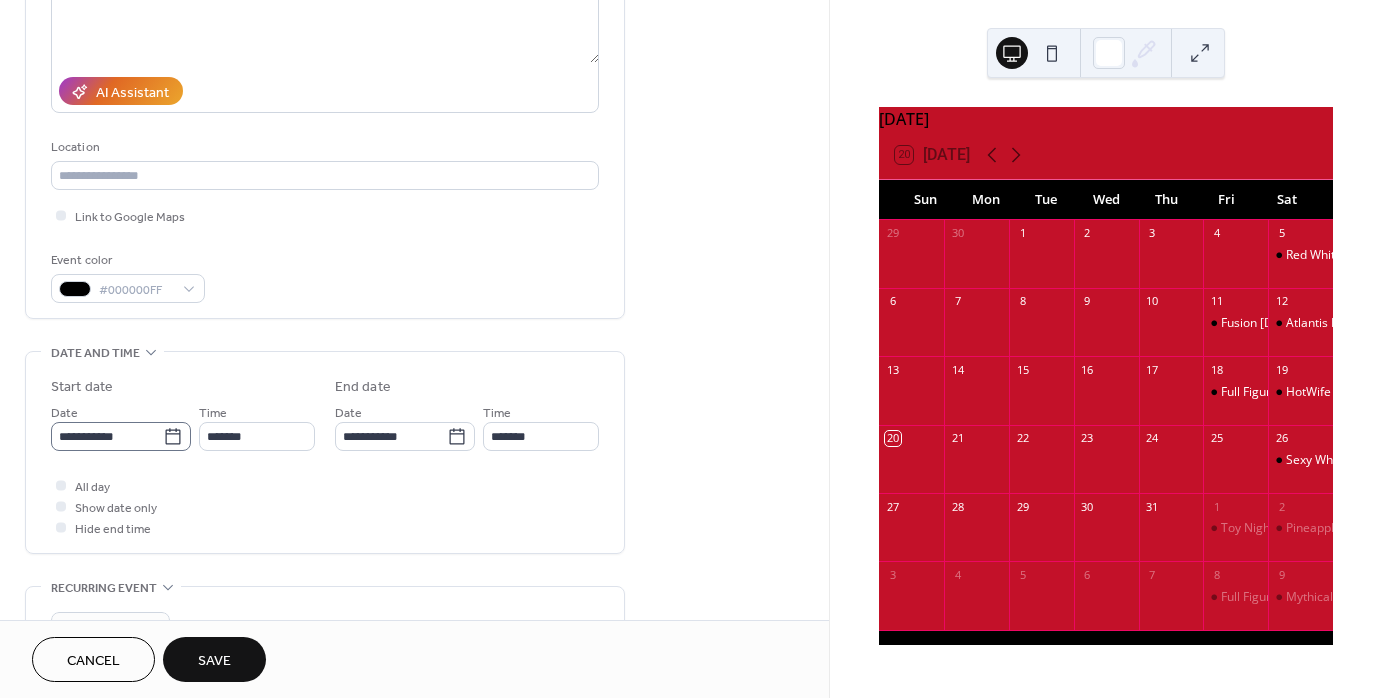 scroll, scrollTop: 0, scrollLeft: 0, axis: both 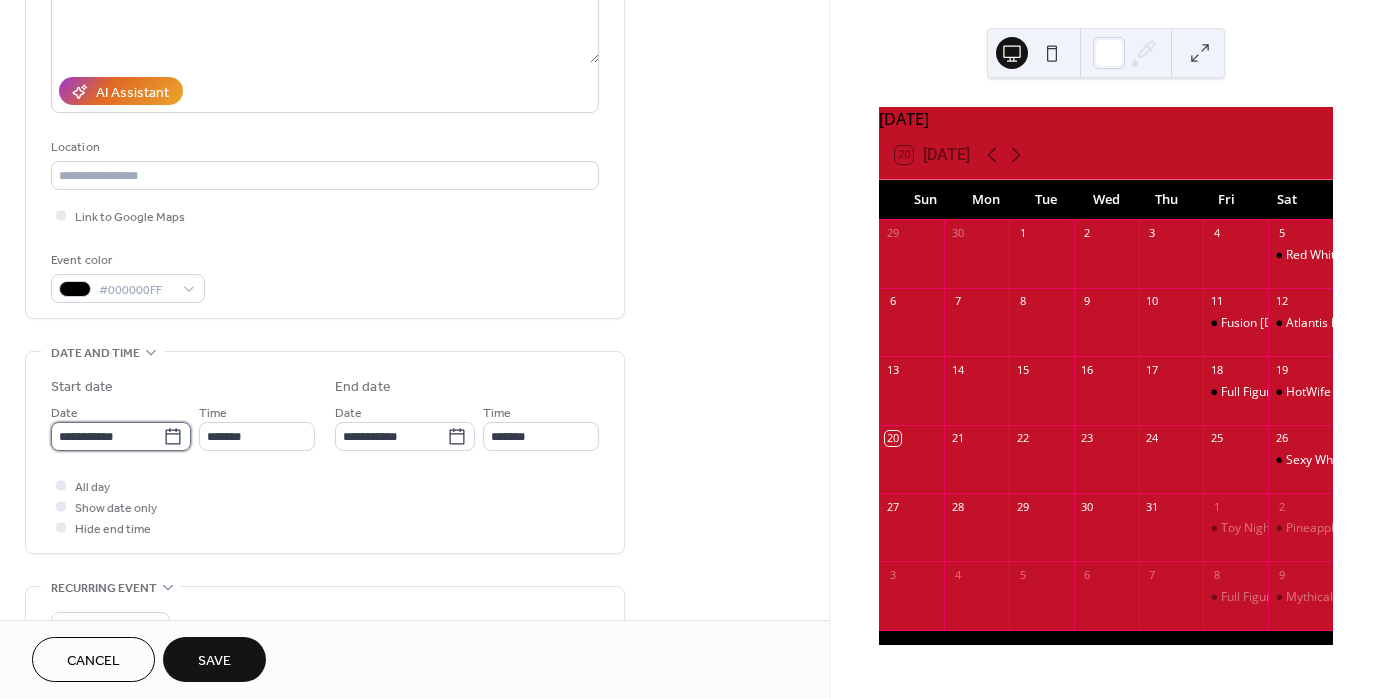 click on "**********" at bounding box center [107, 436] 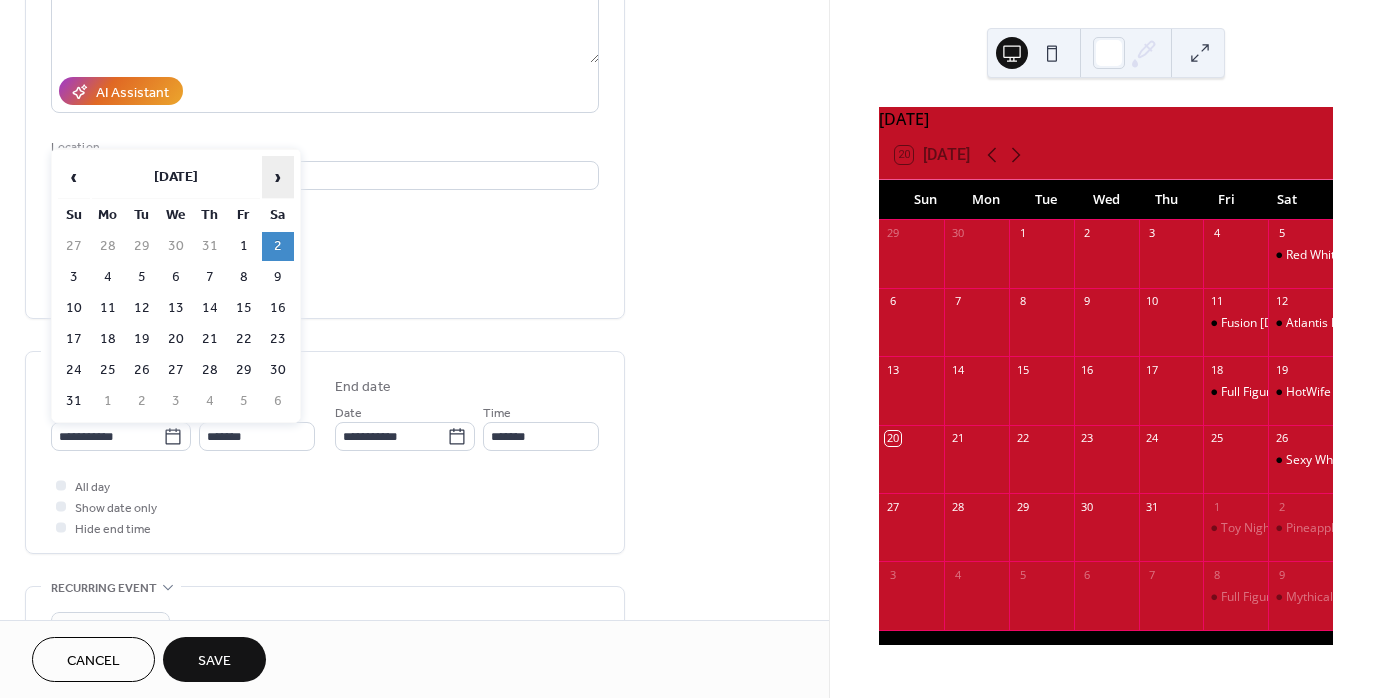 click on "›" at bounding box center (278, 177) 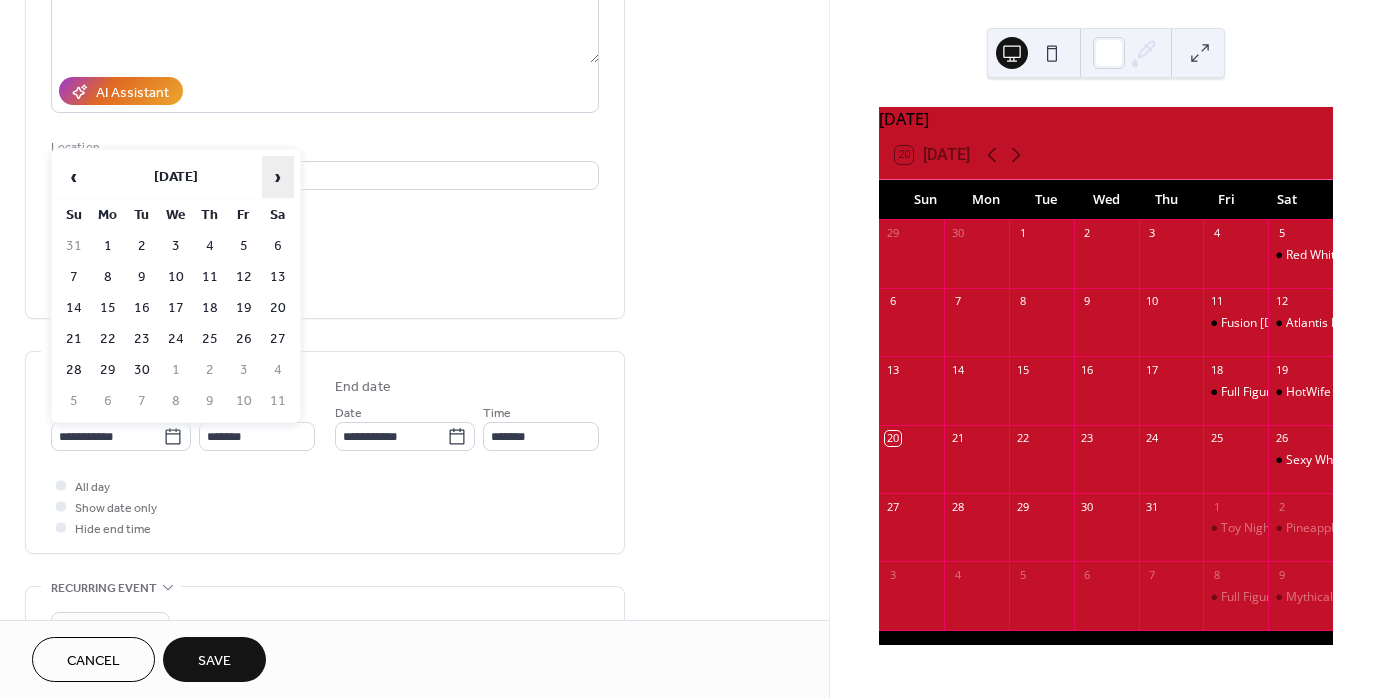 click on "›" at bounding box center [278, 177] 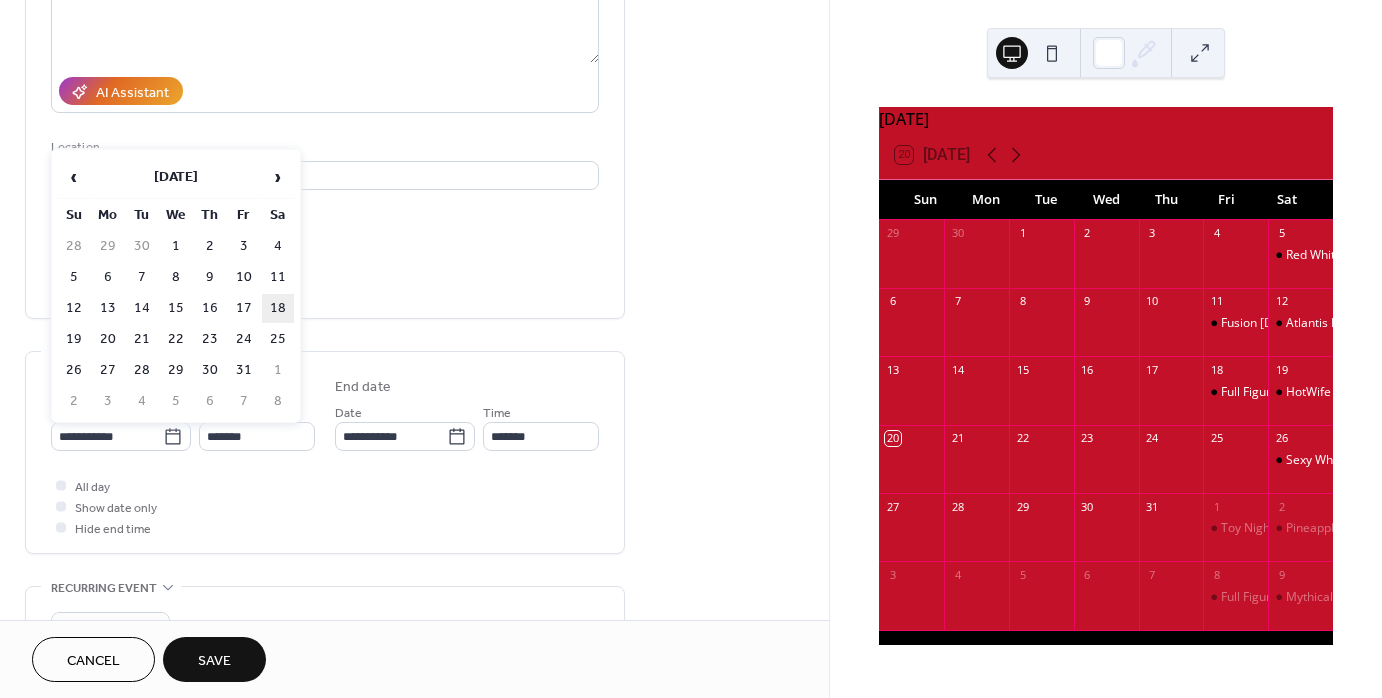 click on "18" at bounding box center (278, 308) 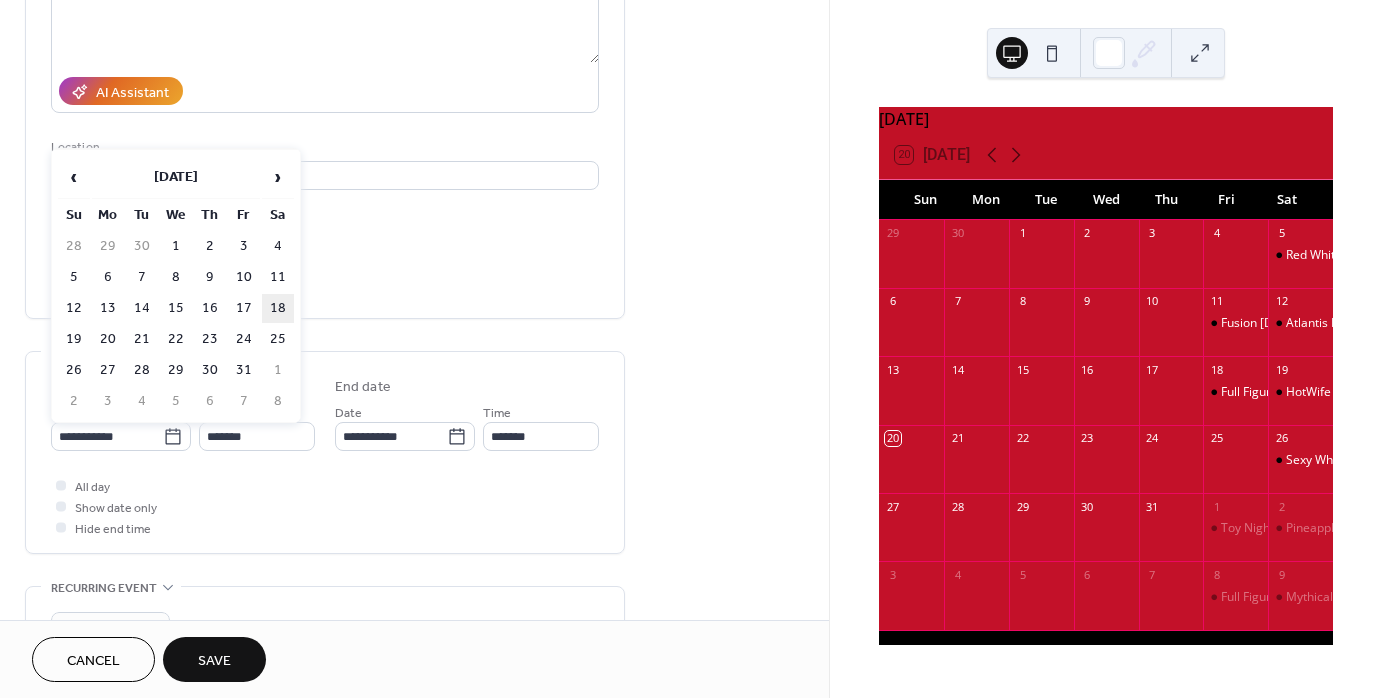 type on "**********" 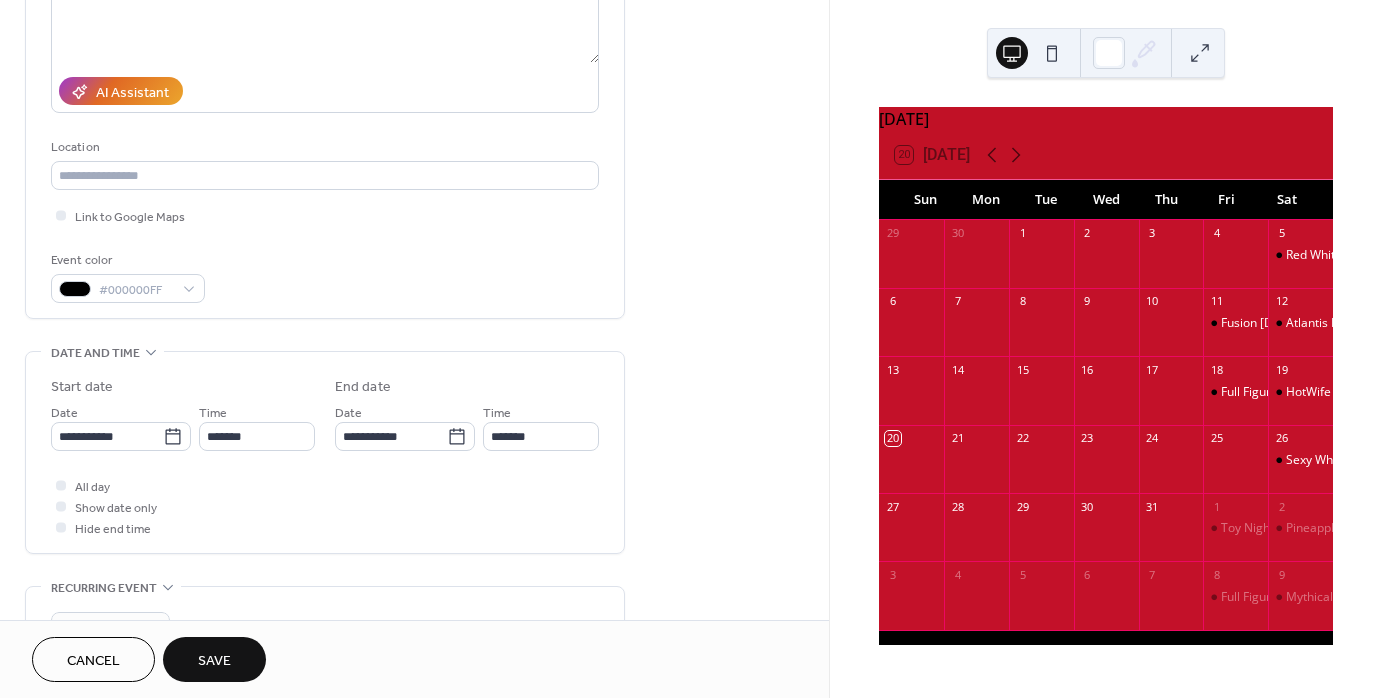 click on "Save" at bounding box center (214, 661) 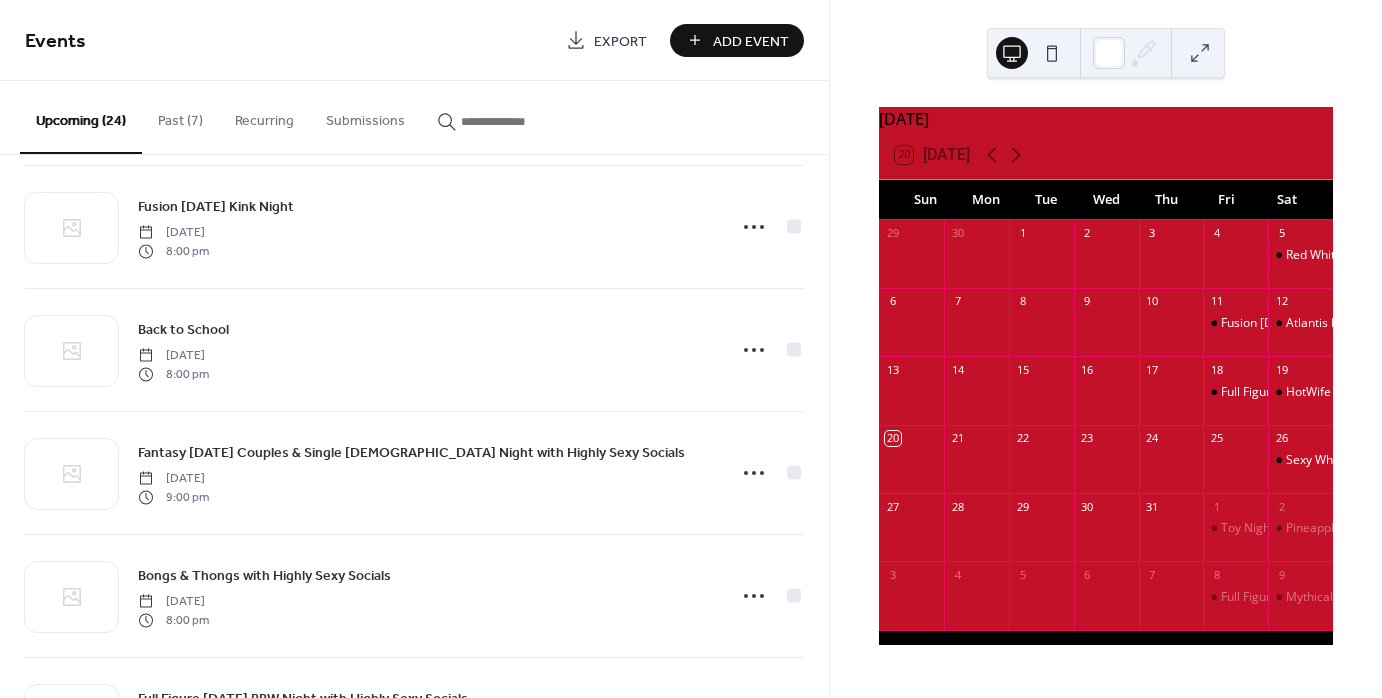 scroll, scrollTop: 1363, scrollLeft: 0, axis: vertical 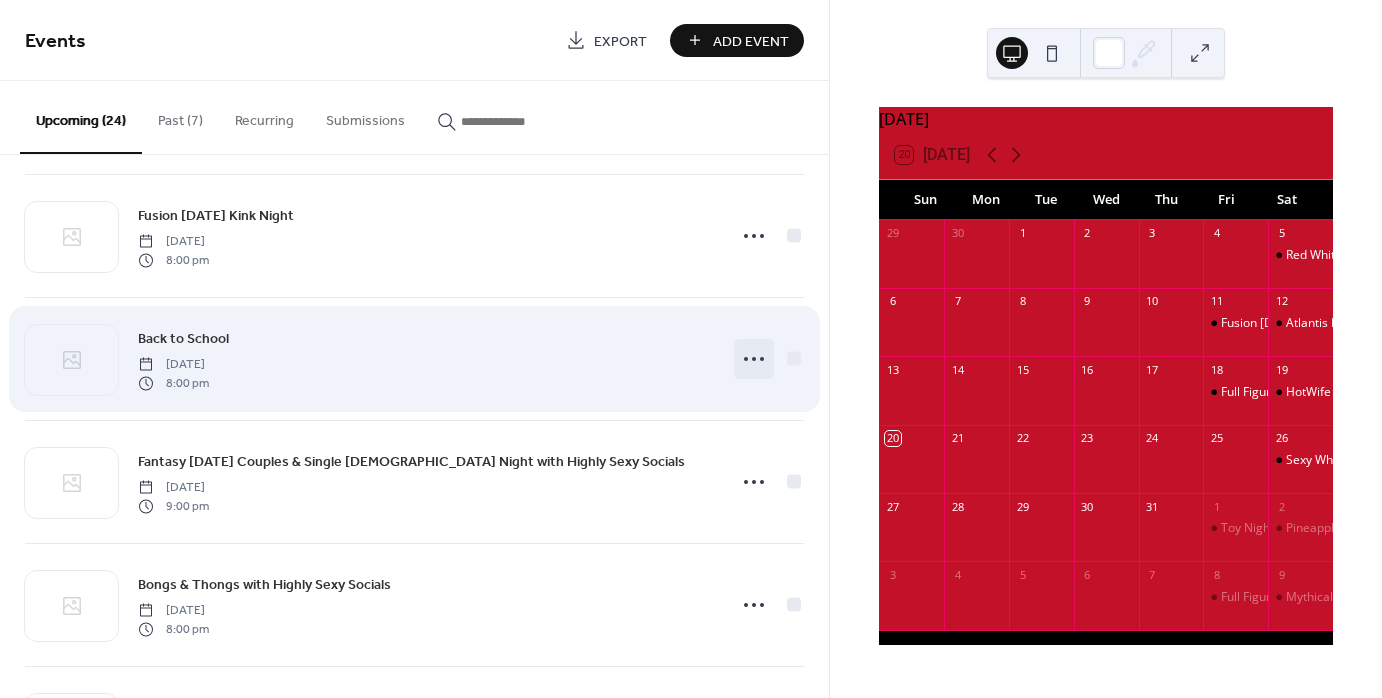 click 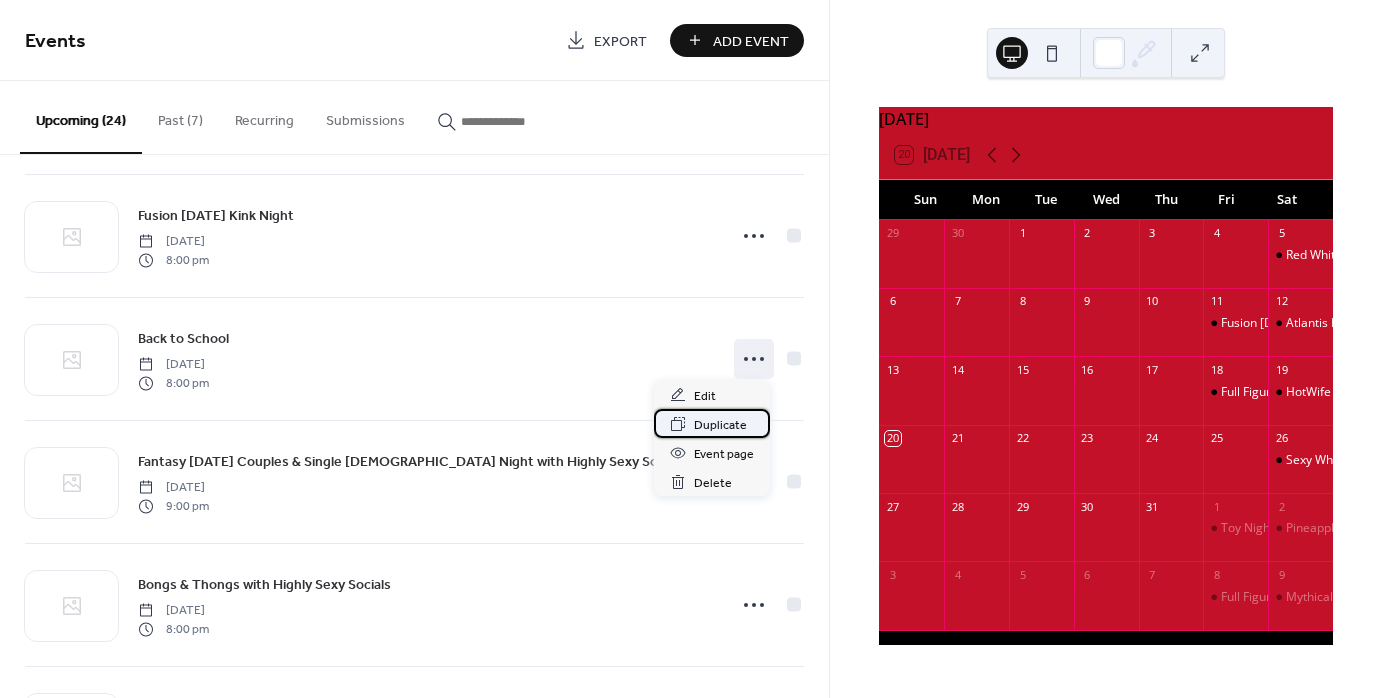 click on "Duplicate" at bounding box center (720, 425) 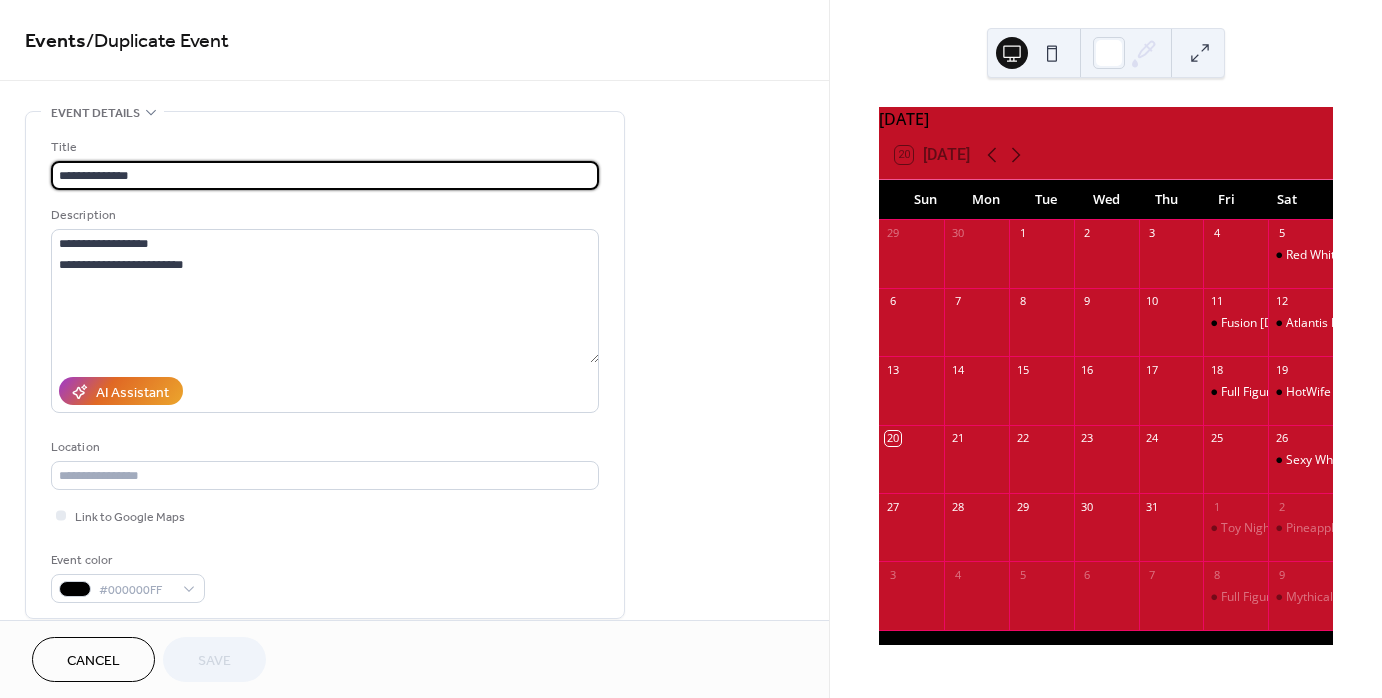 drag, startPoint x: 145, startPoint y: 182, endPoint x: -25, endPoint y: 149, distance: 173.17332 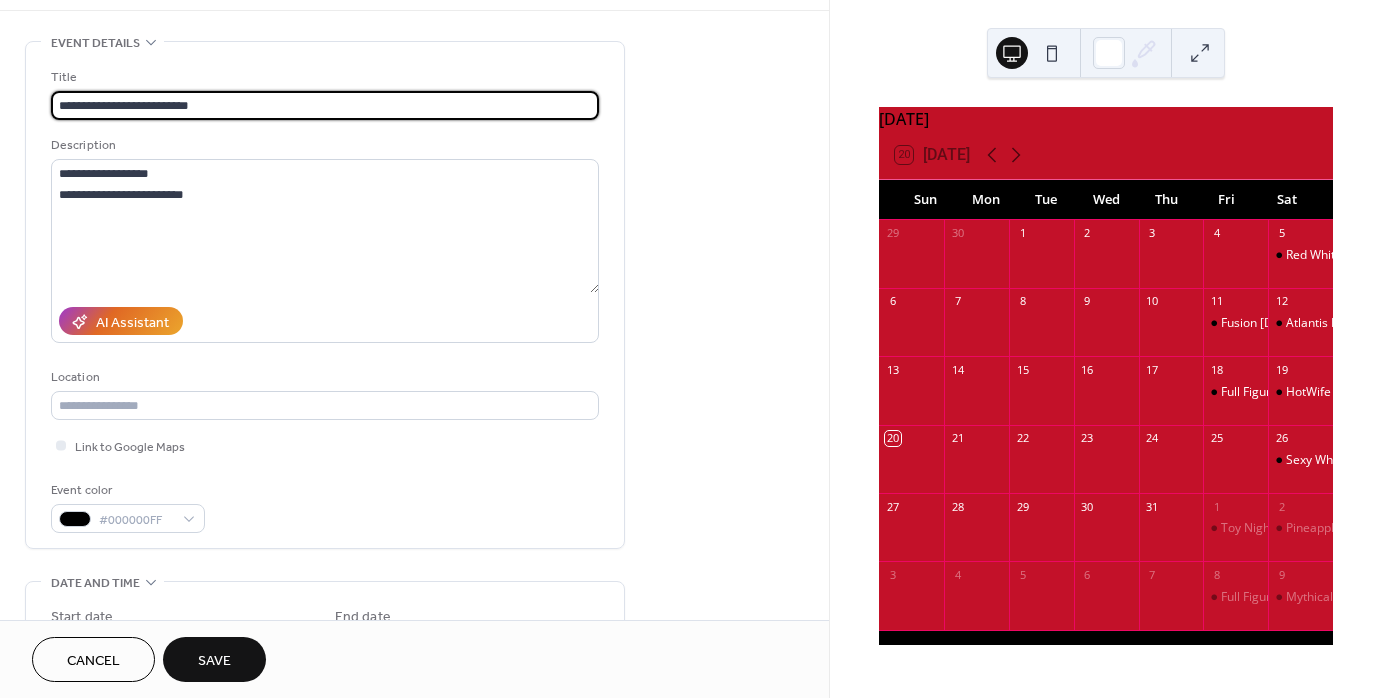 scroll, scrollTop: 200, scrollLeft: 0, axis: vertical 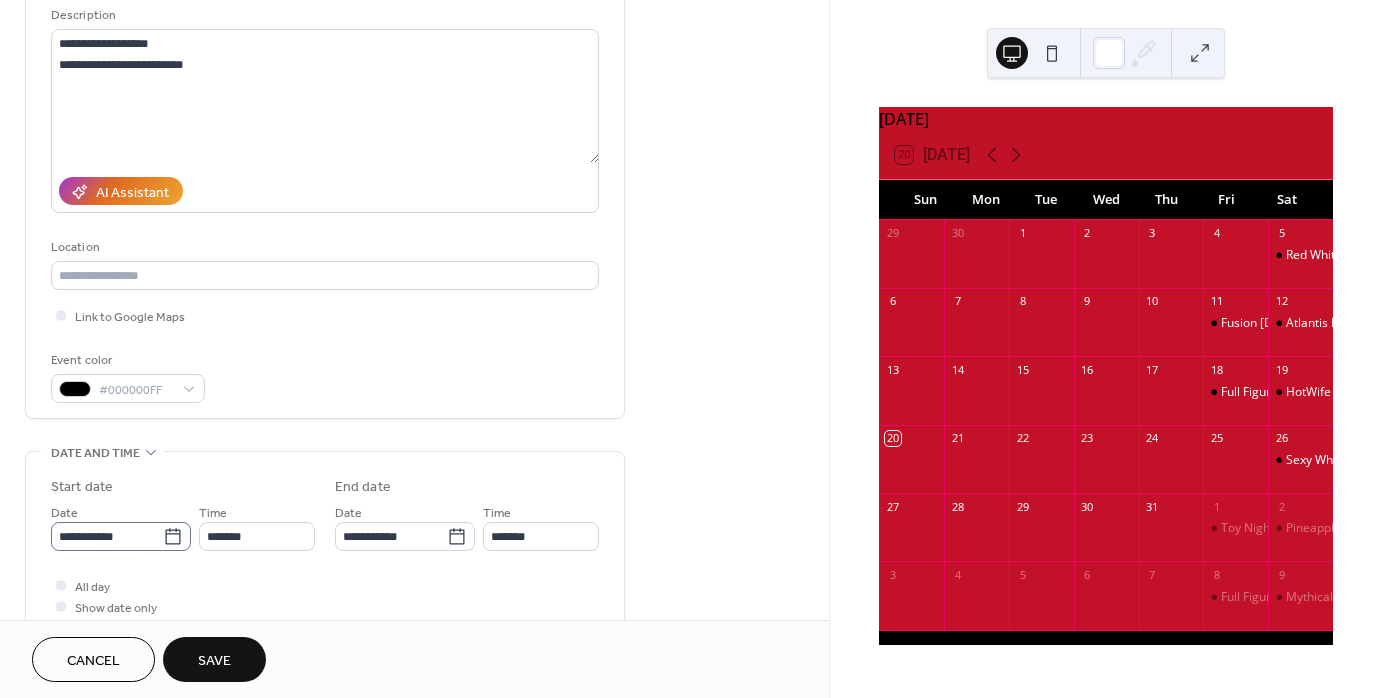 type on "**********" 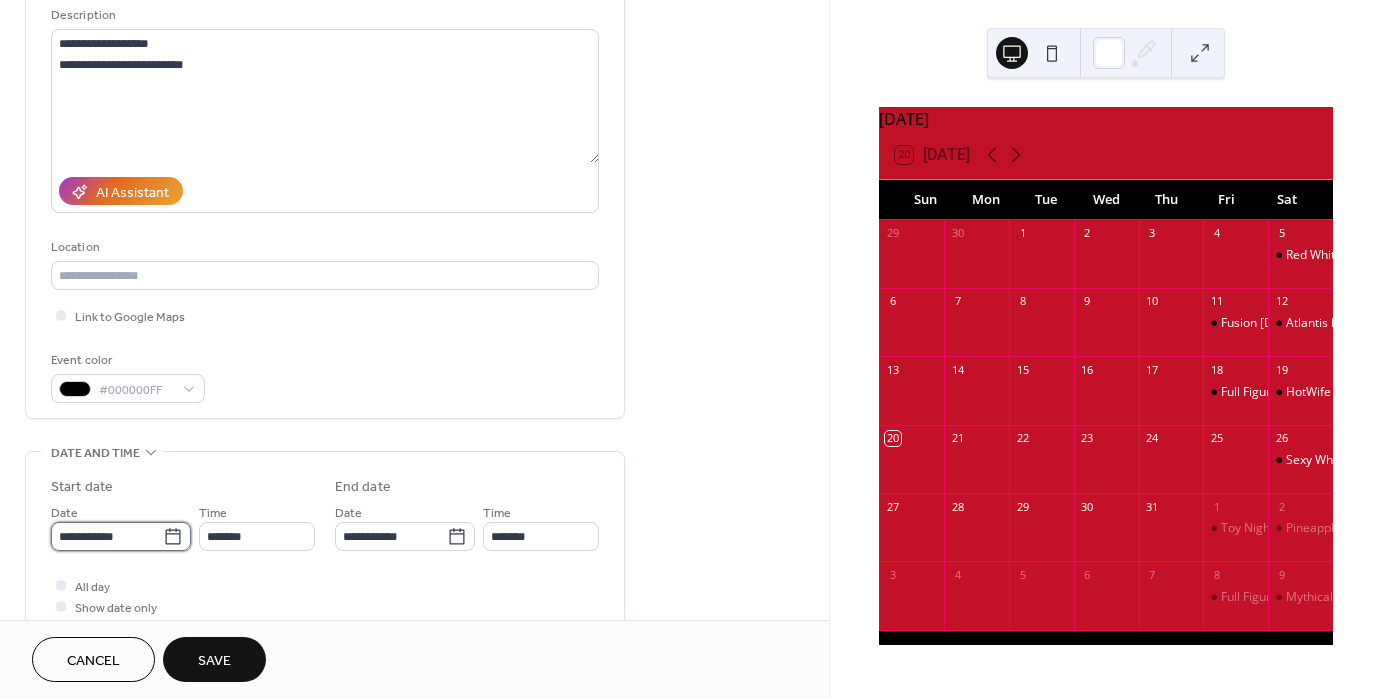 click on "**********" at bounding box center (107, 536) 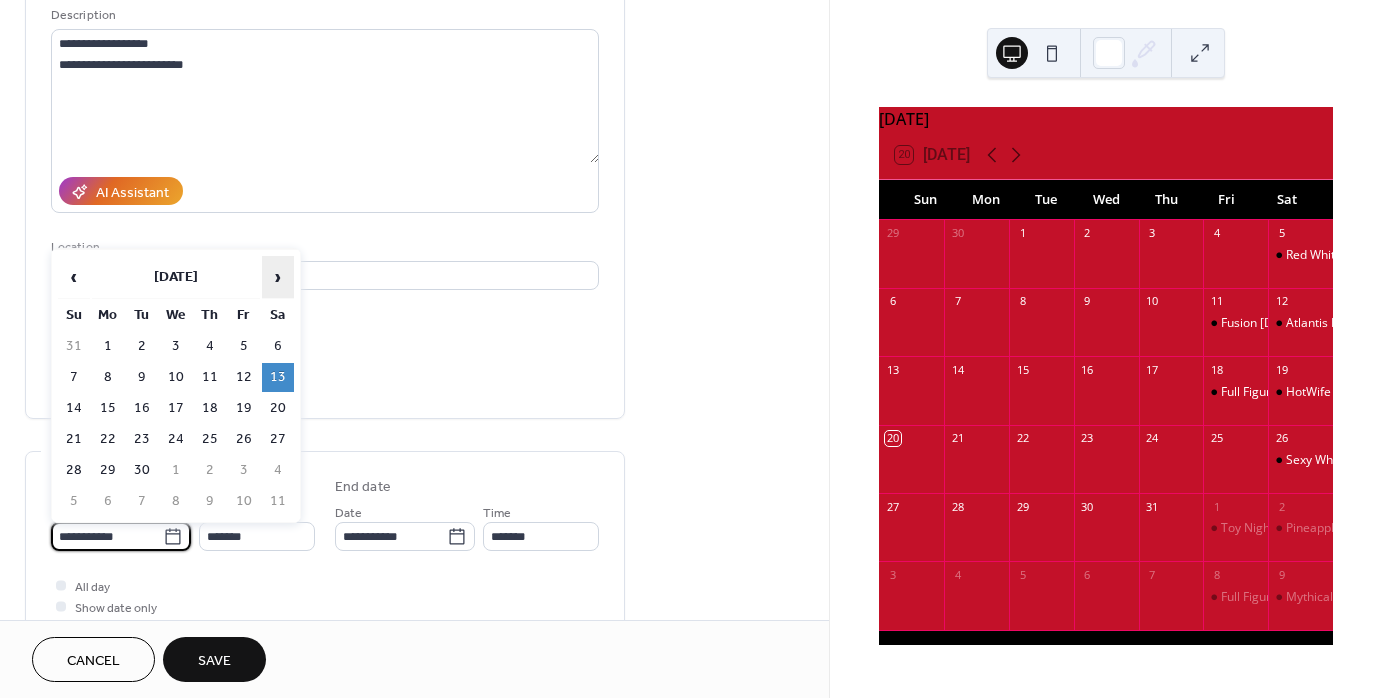 click on "›" at bounding box center [278, 277] 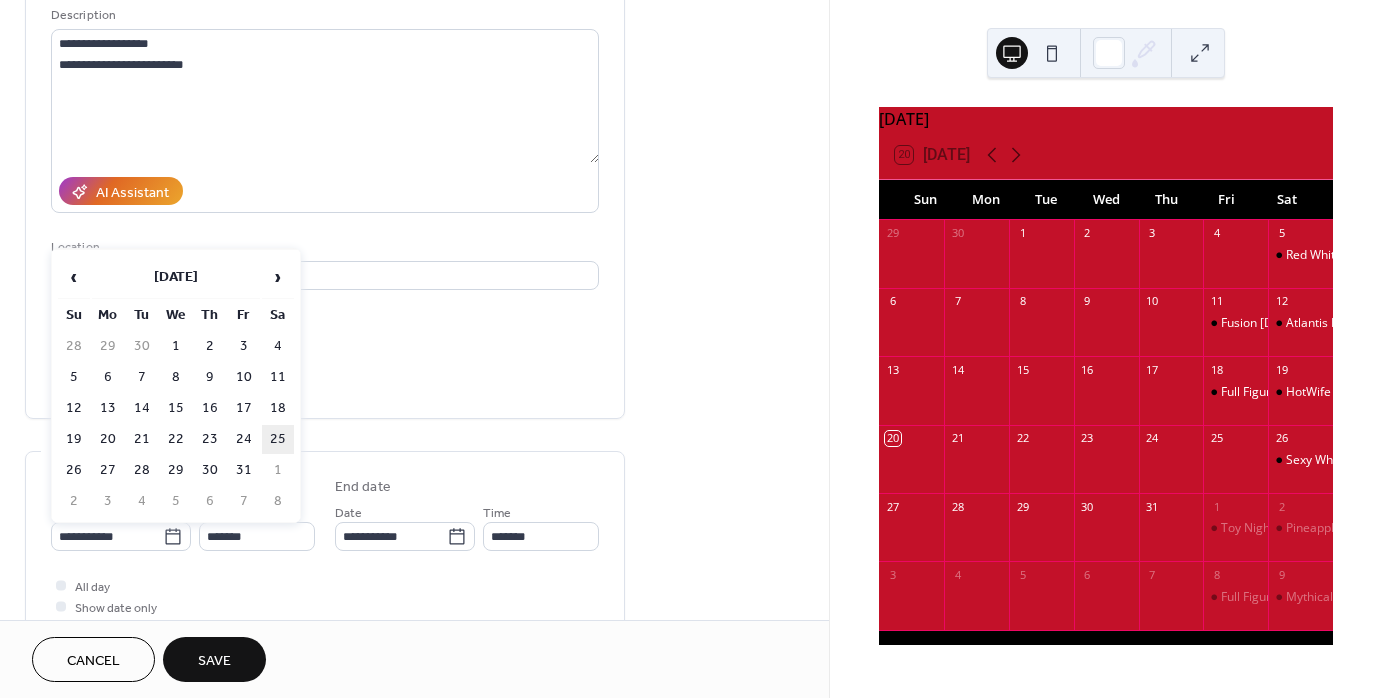 click on "25" at bounding box center (278, 439) 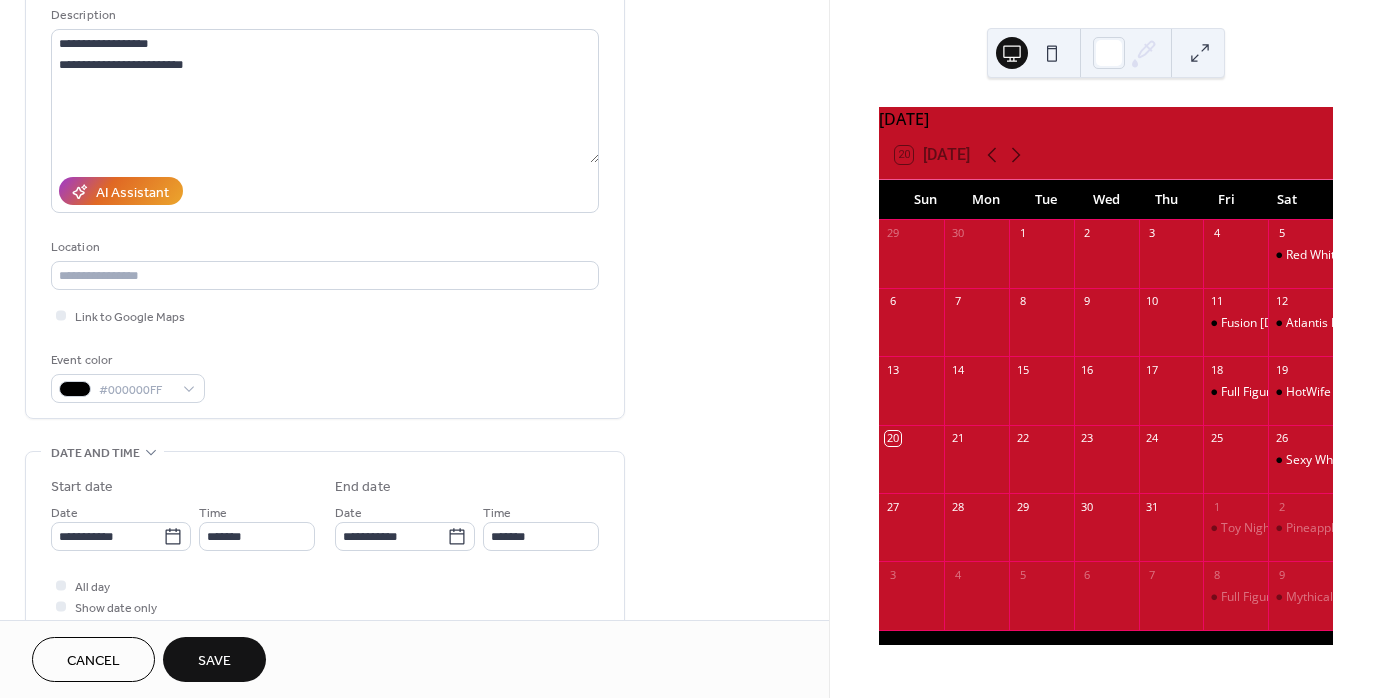 click on "Save" at bounding box center [214, 659] 